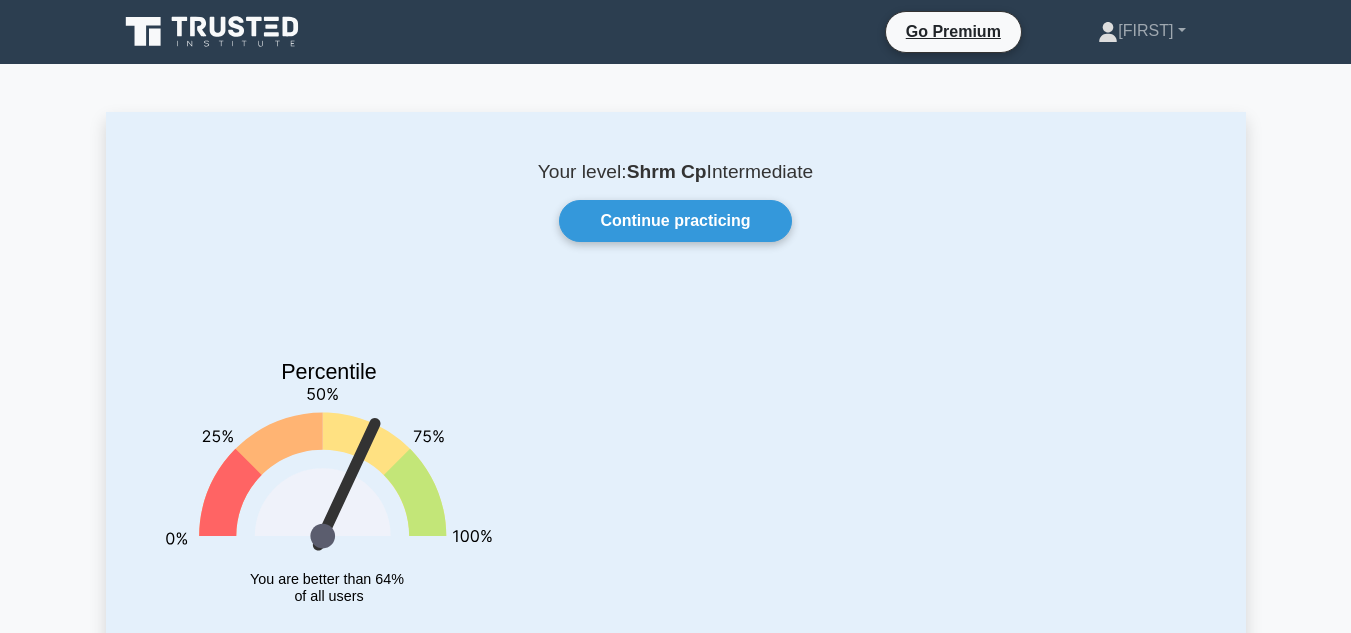 scroll, scrollTop: 1250, scrollLeft: 0, axis: vertical 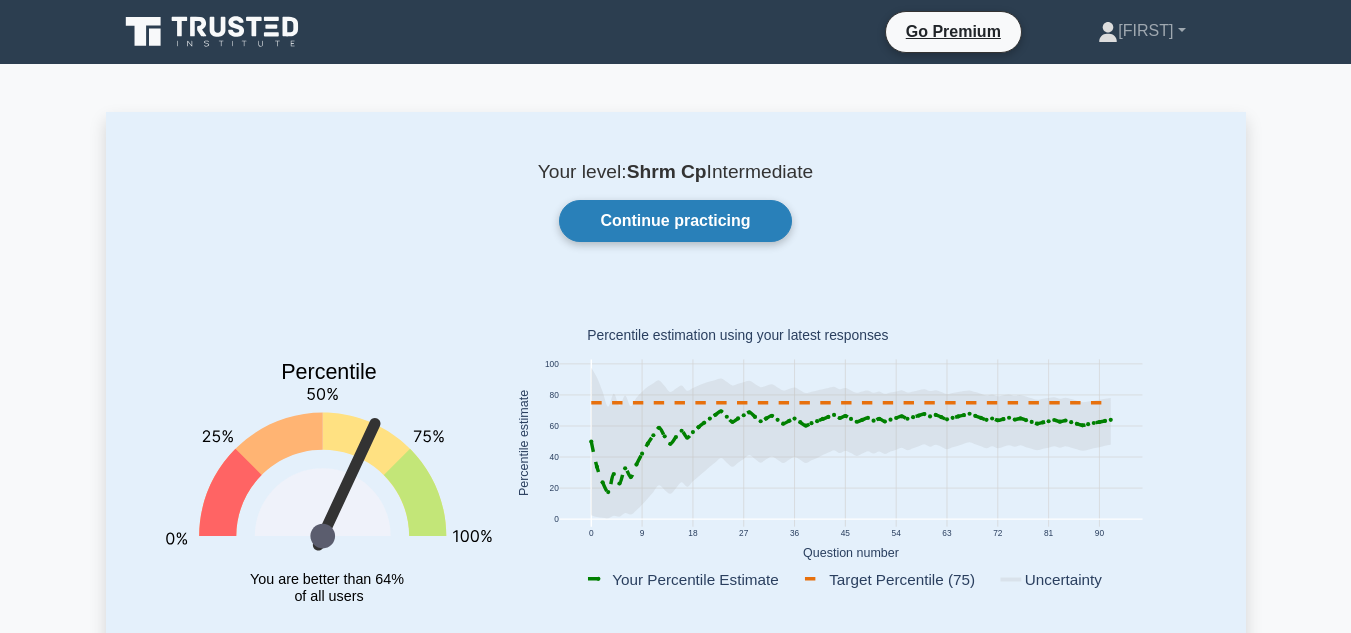 click on "Continue practicing" at bounding box center [675, 221] 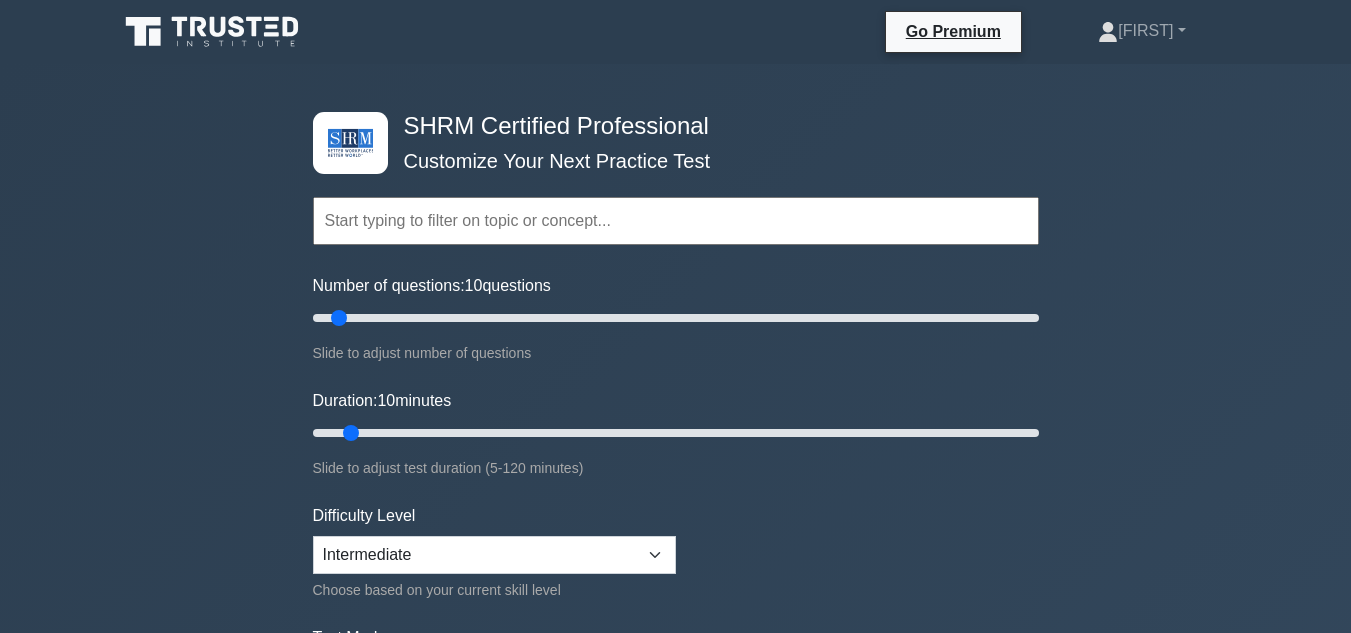 scroll, scrollTop: 0, scrollLeft: 0, axis: both 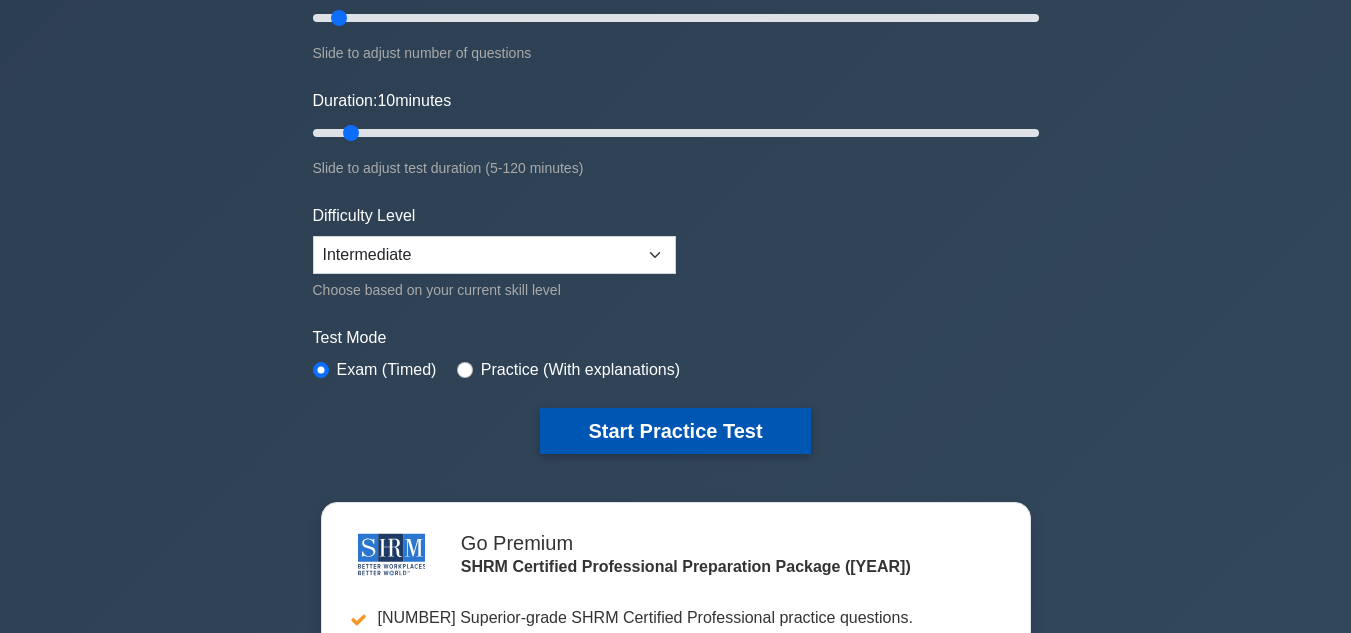 click on "Start Practice Test" at bounding box center [675, 431] 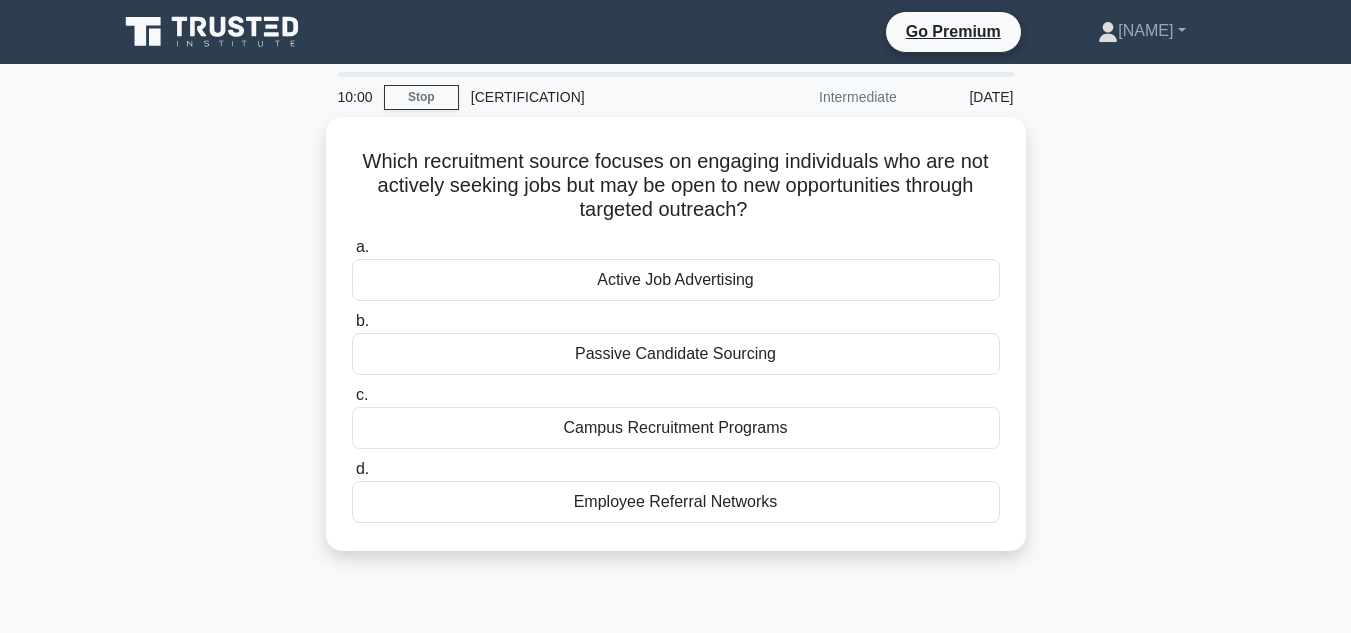 scroll, scrollTop: 0, scrollLeft: 0, axis: both 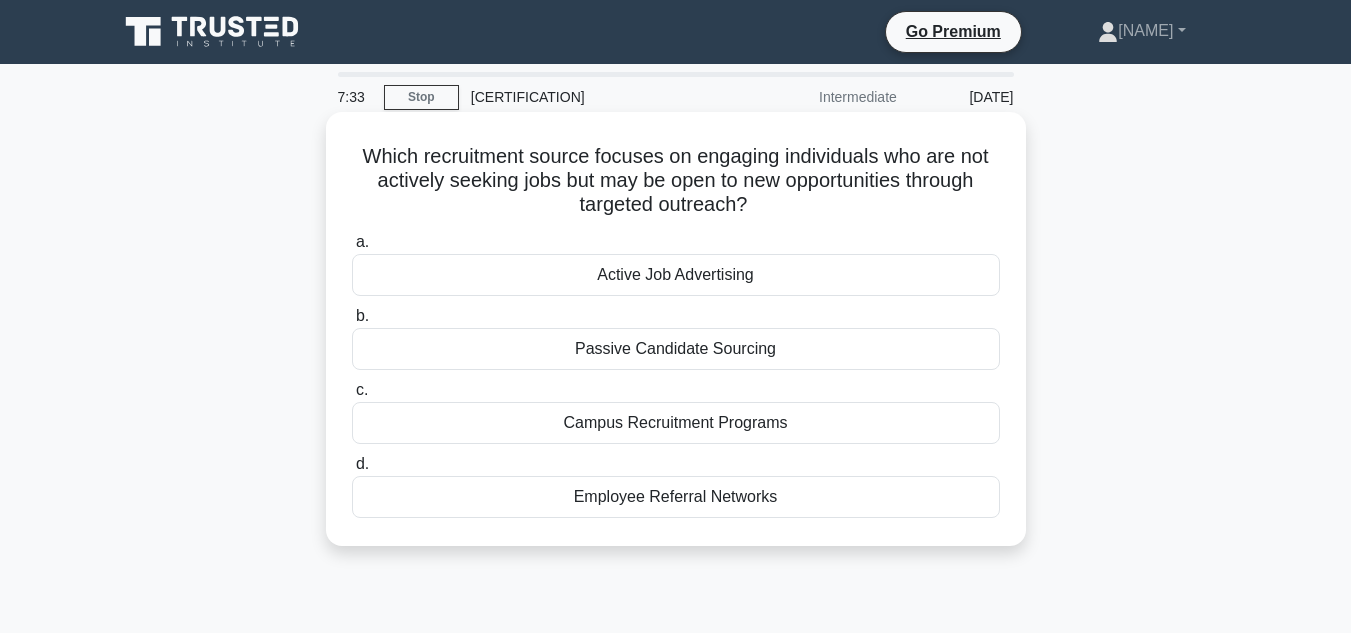 click on "Passive Candidate Sourcing" at bounding box center (676, 349) 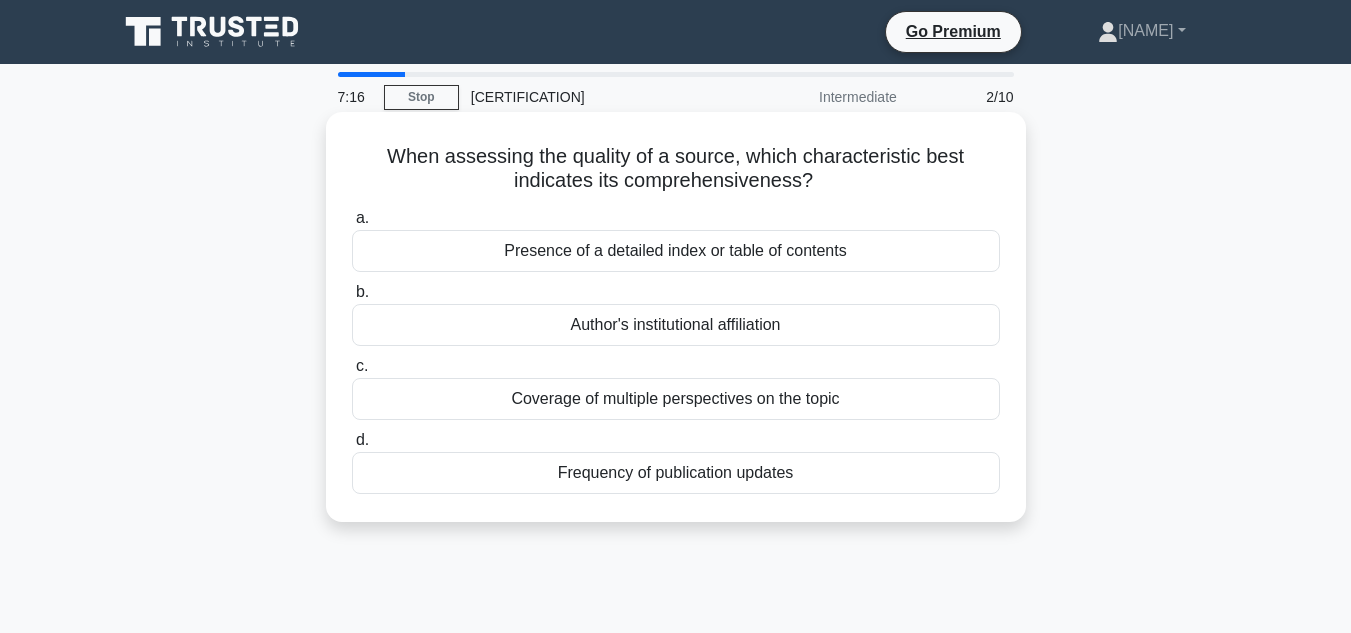 click on "Presence of a detailed index or table of contents" at bounding box center (676, 251) 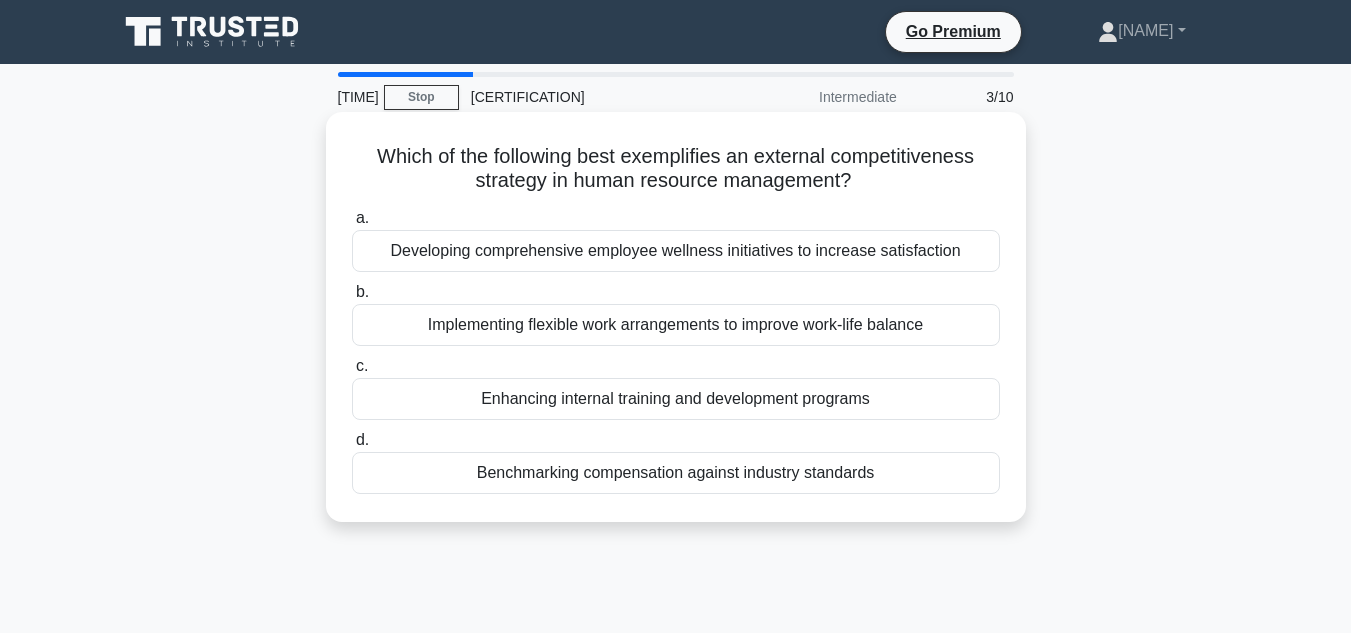 click on "Enhancing internal training and development programs" at bounding box center (676, 399) 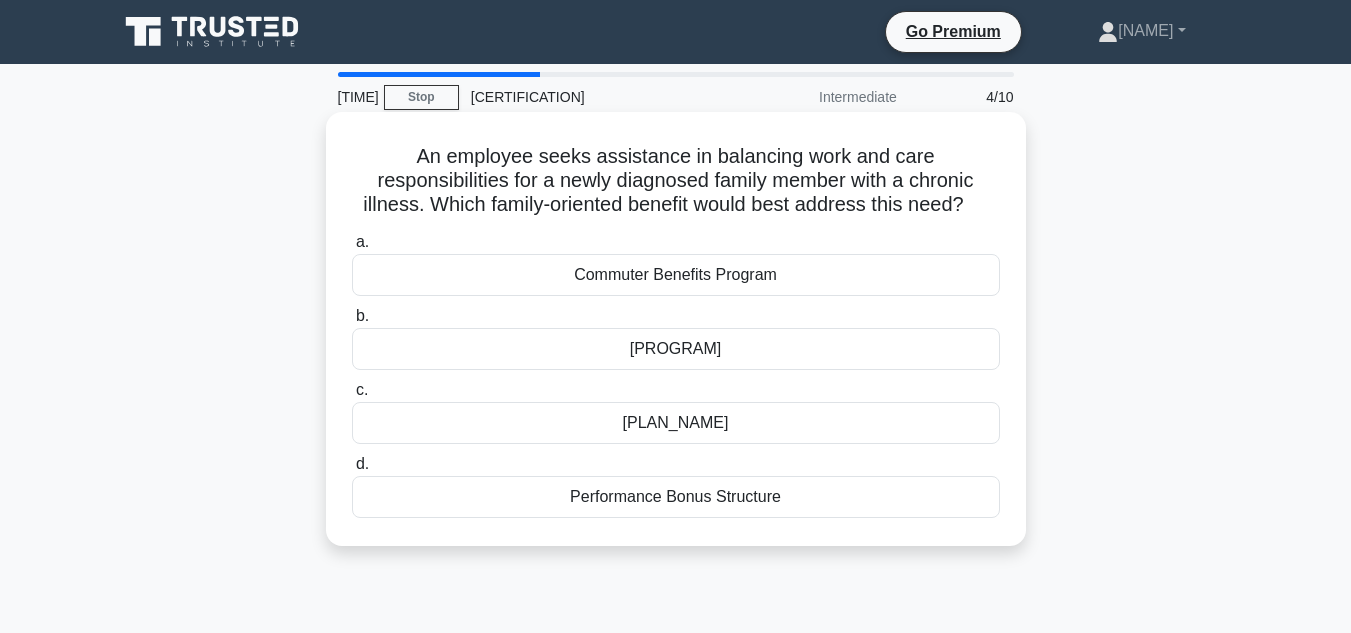 click on "Family Caregiver Support Program" at bounding box center [676, 349] 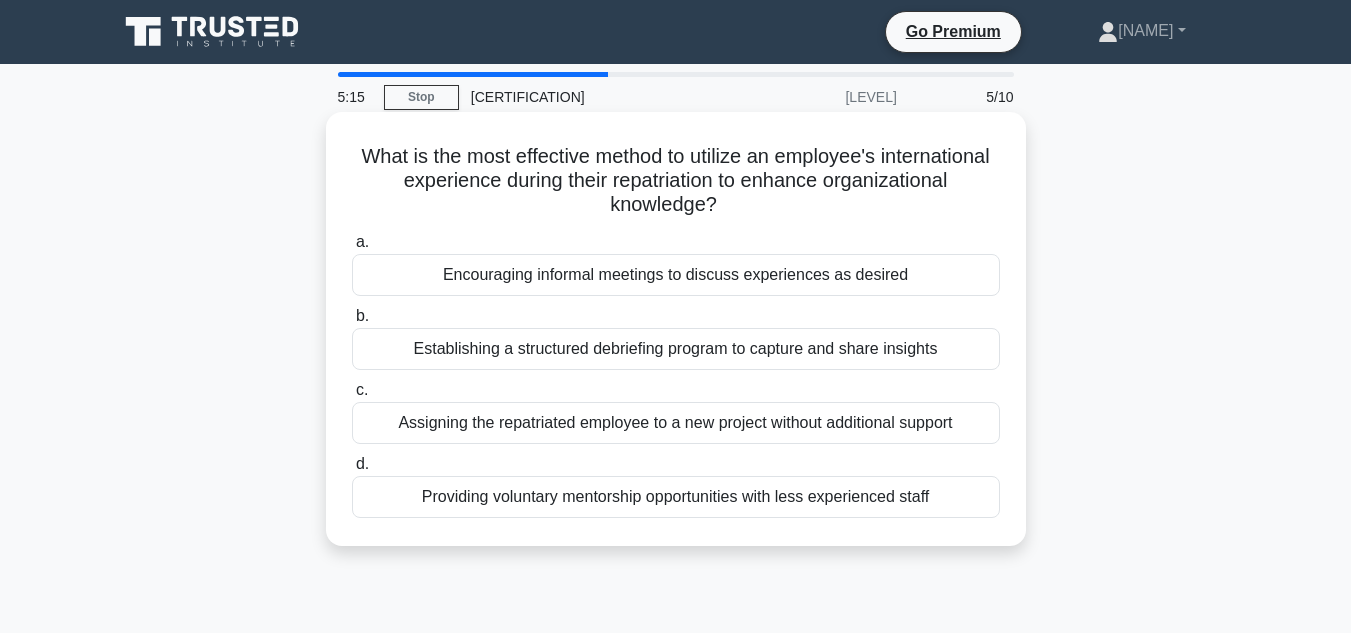 click on "Establishing a structured debriefing program to capture and share insights" at bounding box center (676, 349) 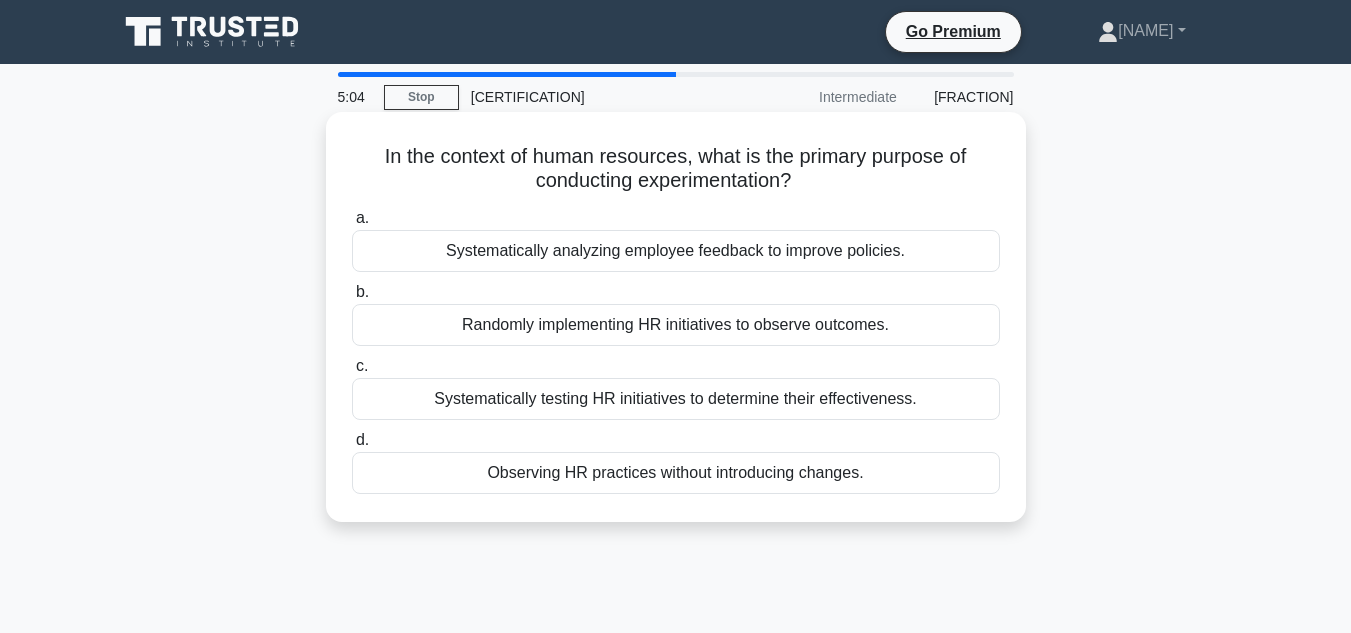 click on "Systematically testing HR initiatives to determine their effectiveness." at bounding box center [676, 399] 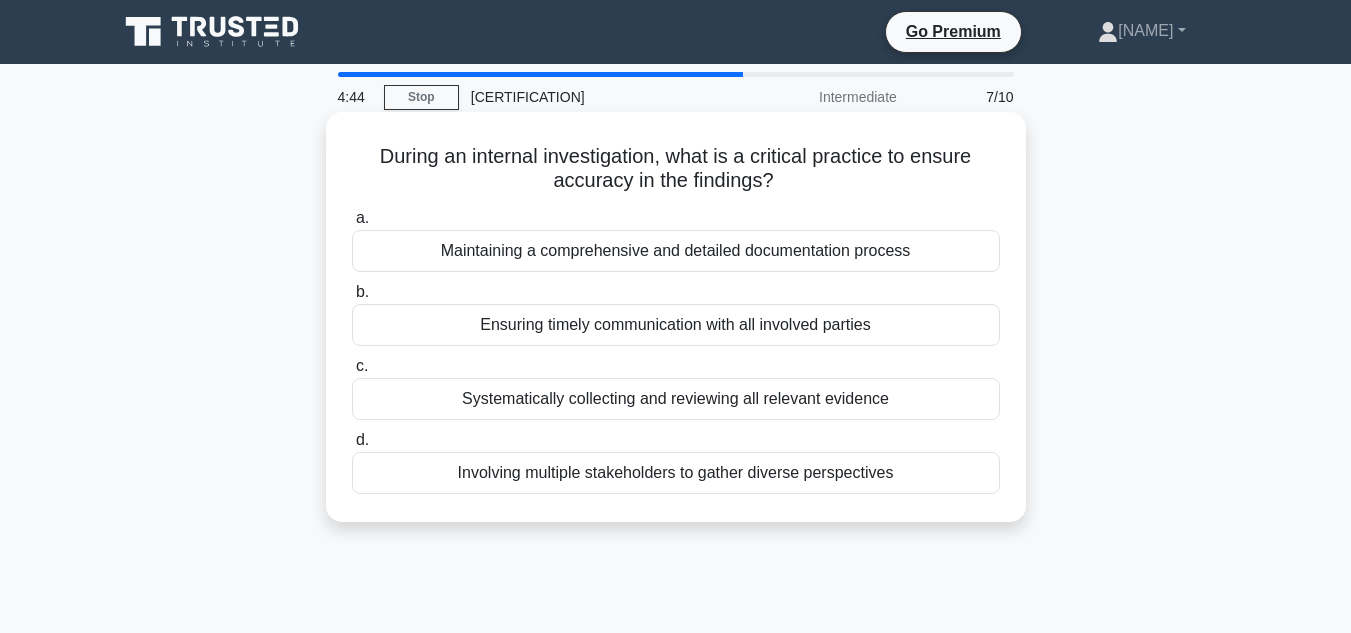 click on "Systematically collecting and reviewing all relevant evidence" at bounding box center (676, 399) 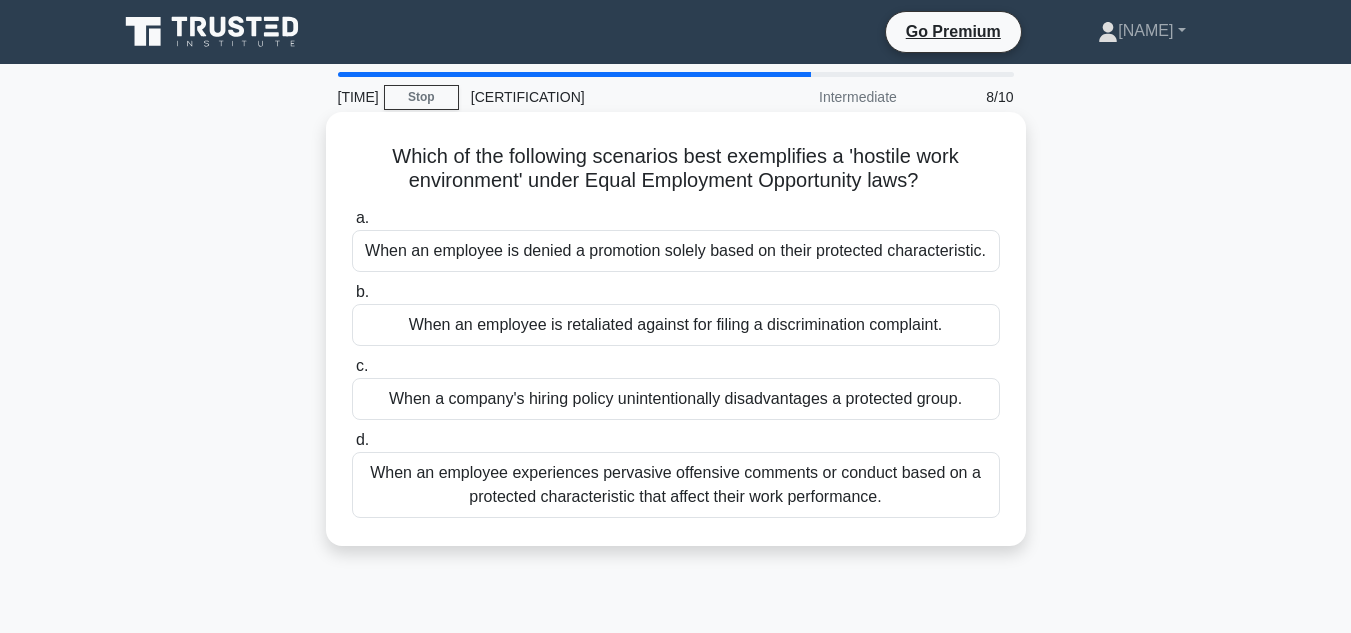 click on "When an employee experiences pervasive offensive comments or conduct based on a protected characteristic that affect their work performance." at bounding box center (676, 485) 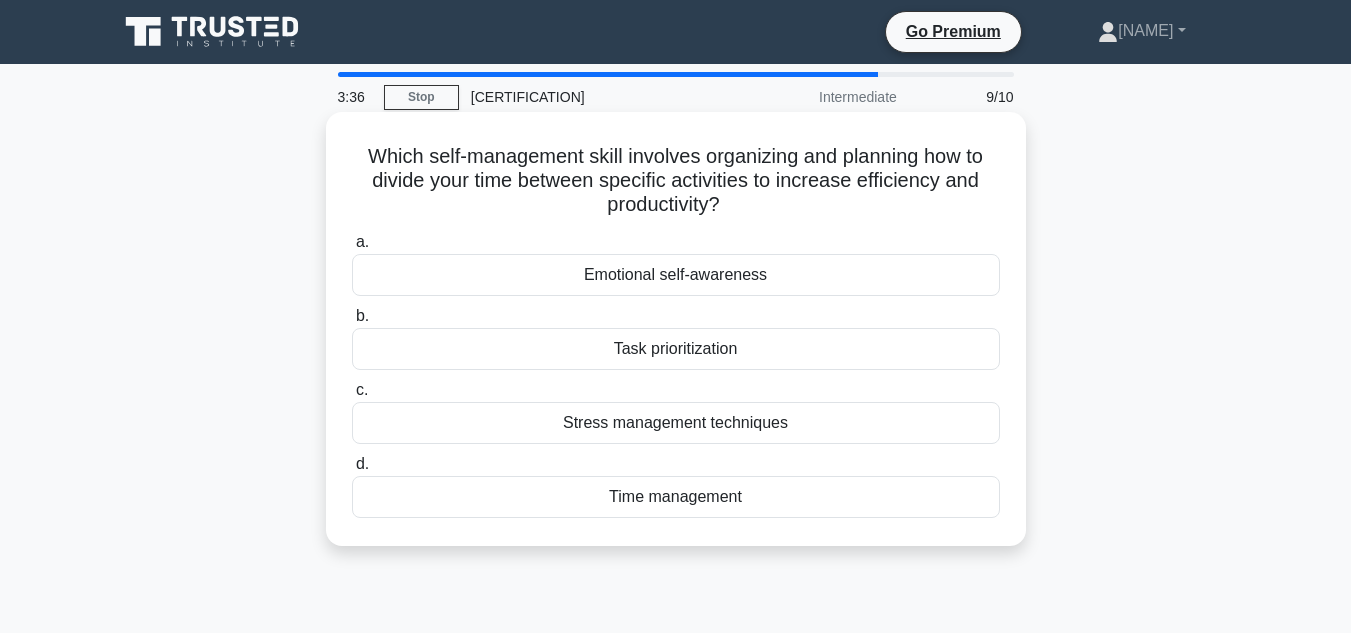 click on "Emotional self-awareness" at bounding box center (676, 275) 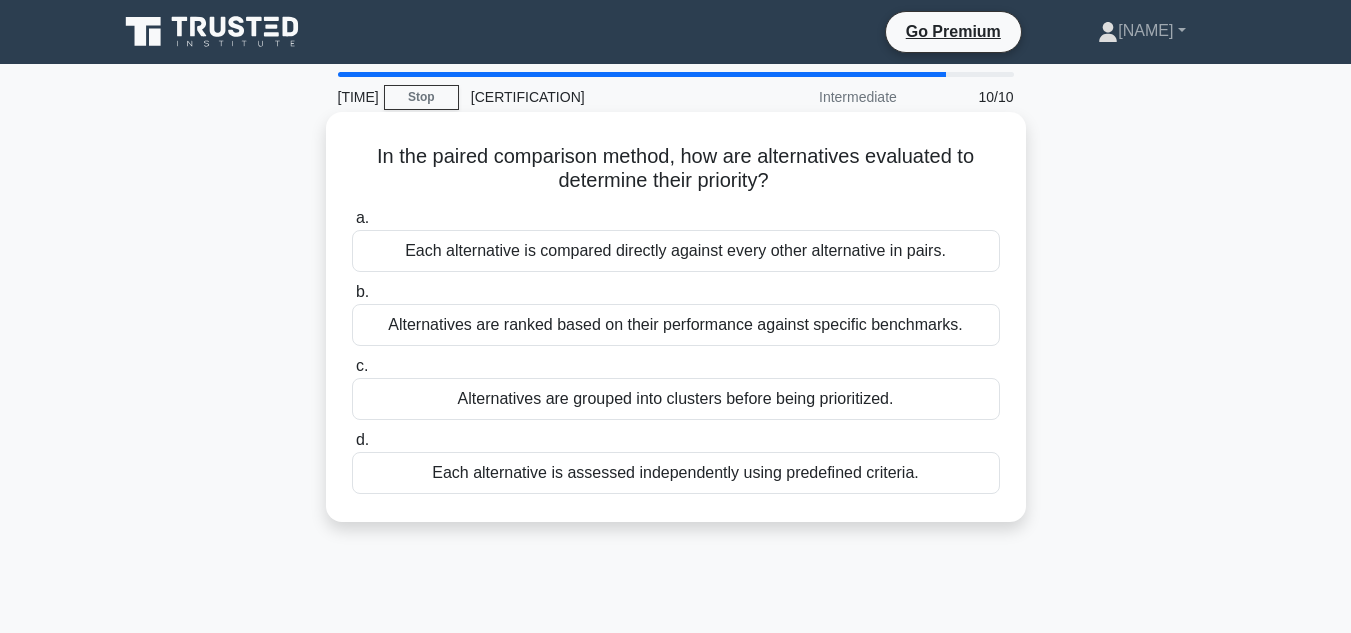 click on "Alternatives are ranked based on their performance against specific benchmarks." at bounding box center (676, 325) 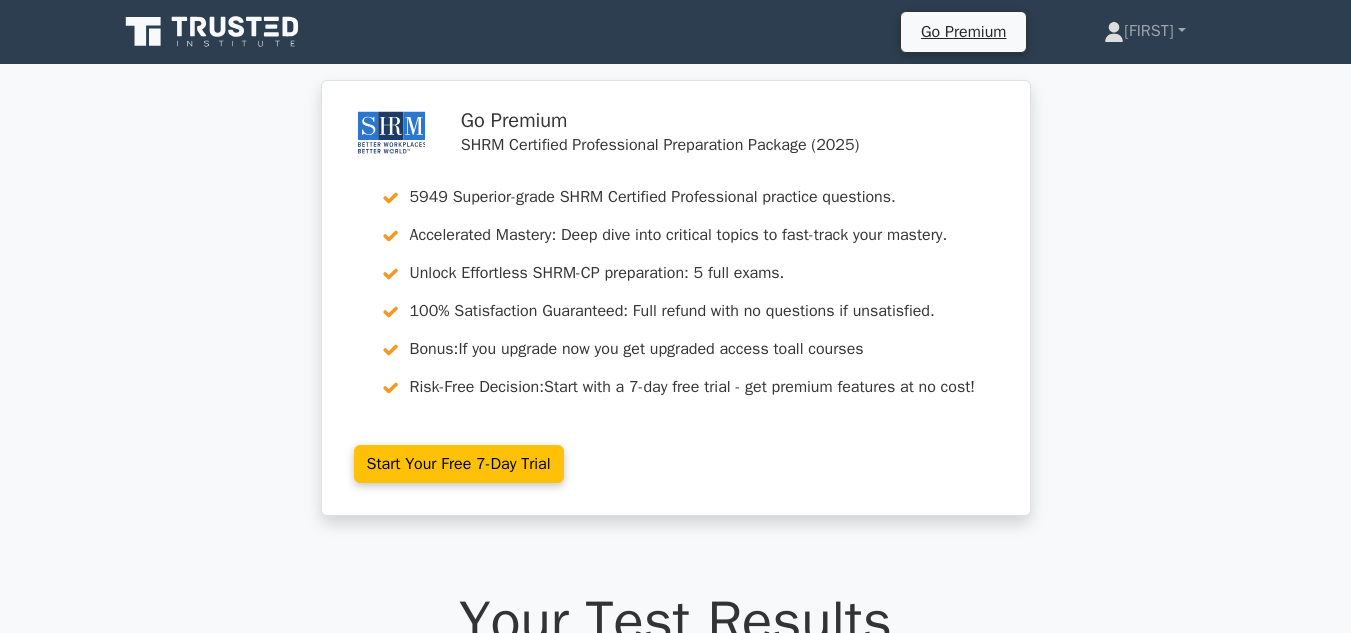 scroll, scrollTop: 0, scrollLeft: 0, axis: both 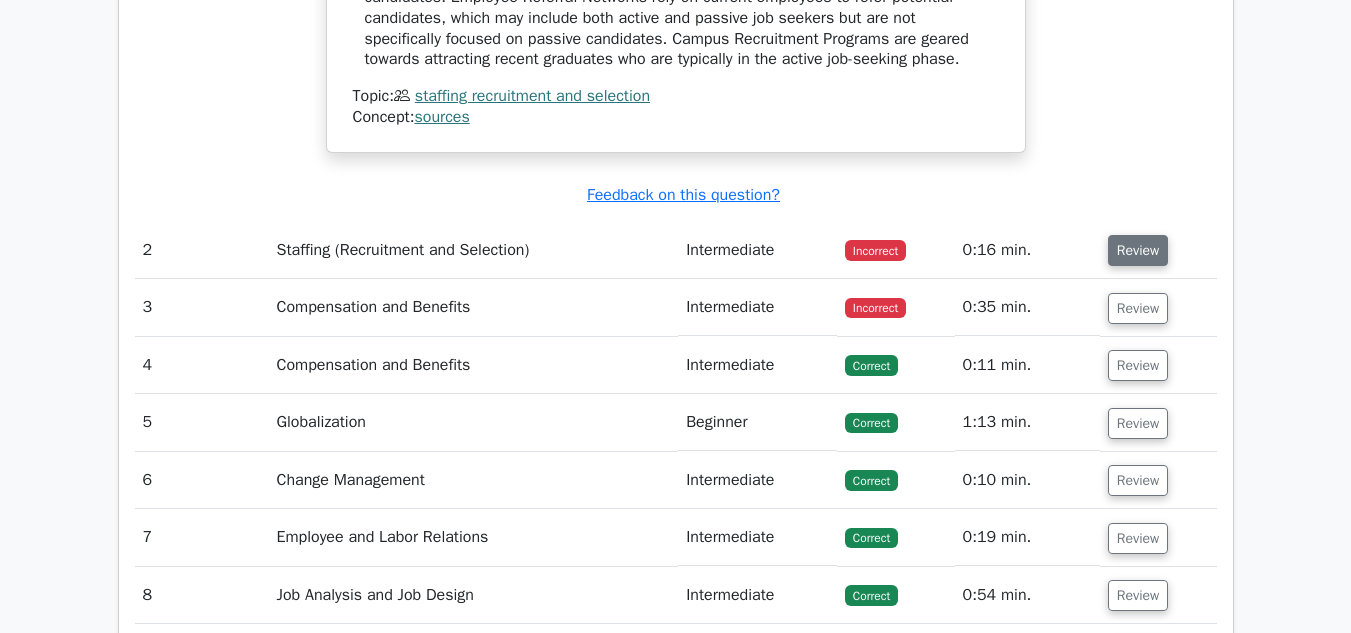 click on "Review" at bounding box center [1138, 250] 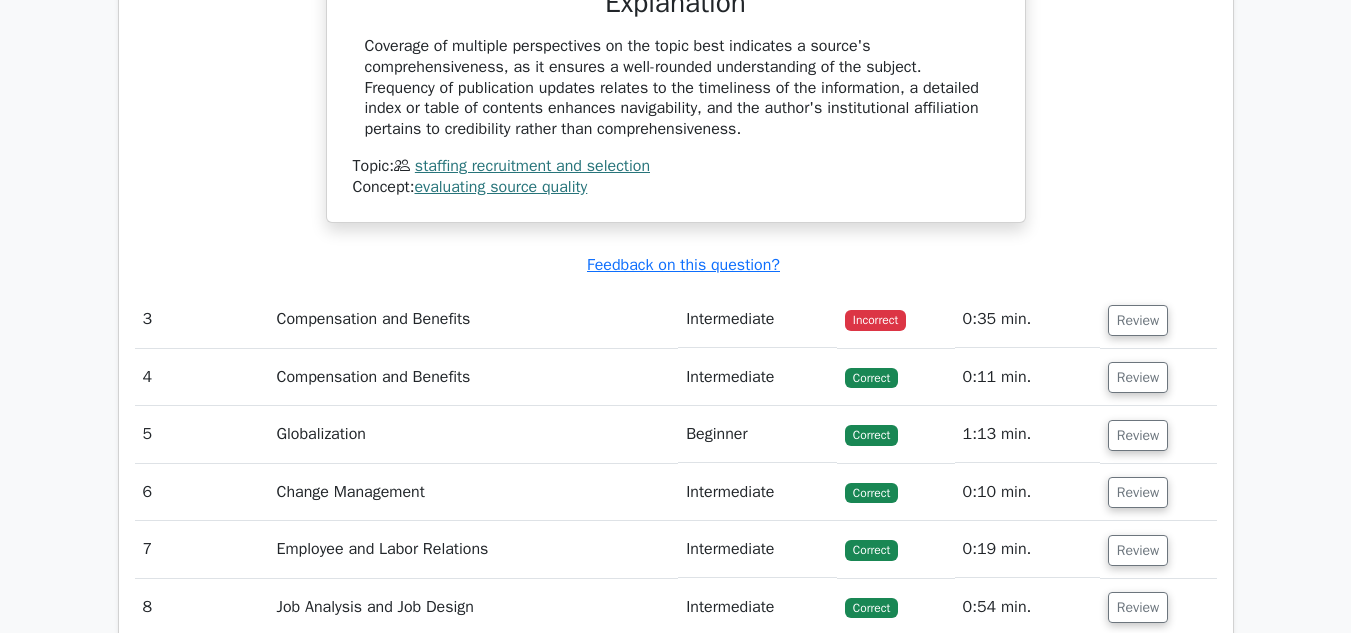 scroll, scrollTop: 3000, scrollLeft: 0, axis: vertical 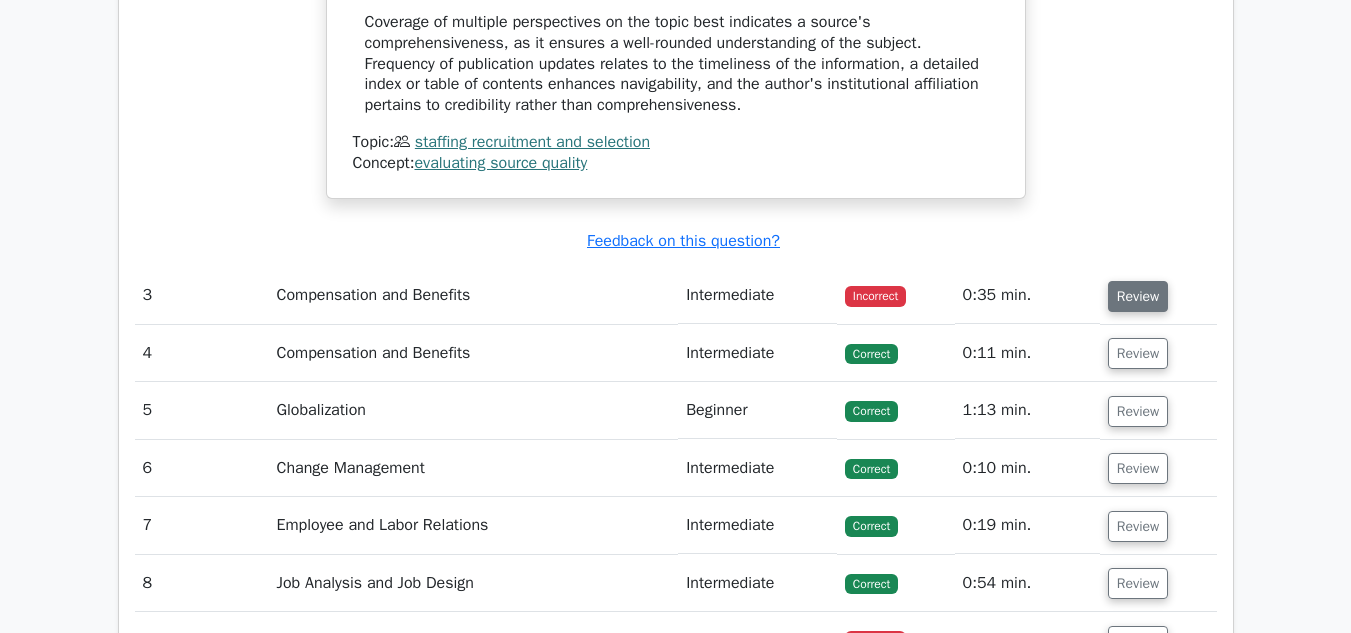 click on "Review" at bounding box center [1138, 296] 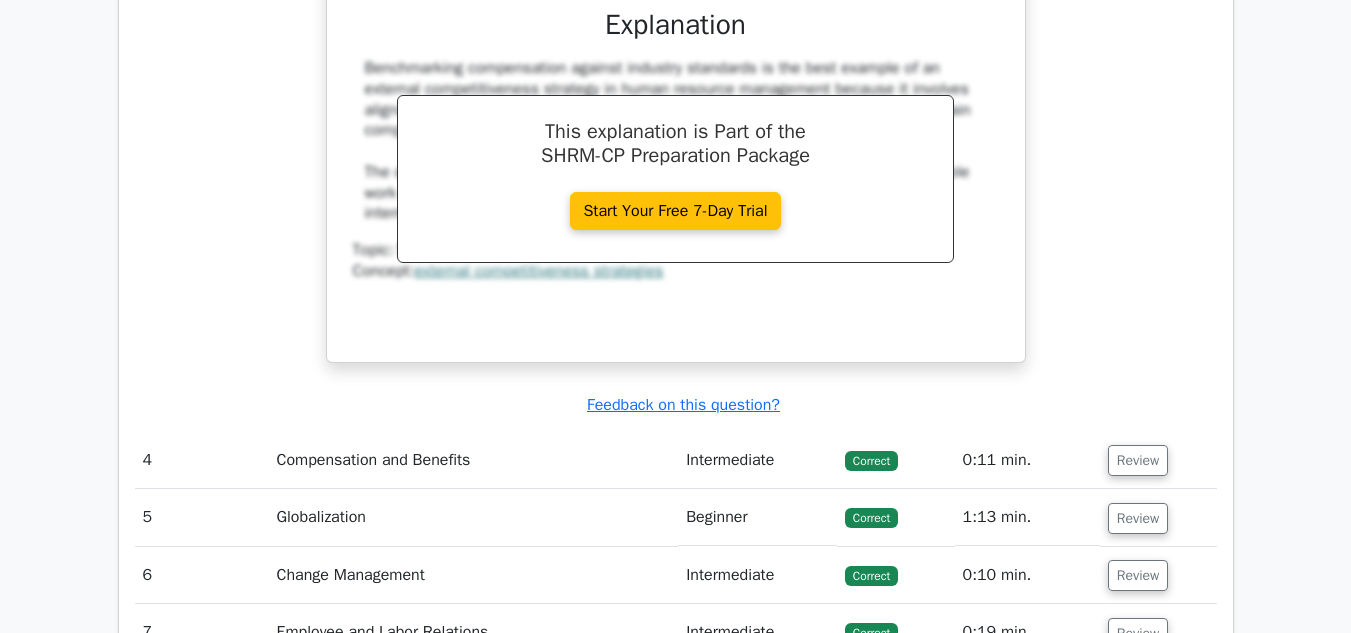 scroll, scrollTop: 3900, scrollLeft: 0, axis: vertical 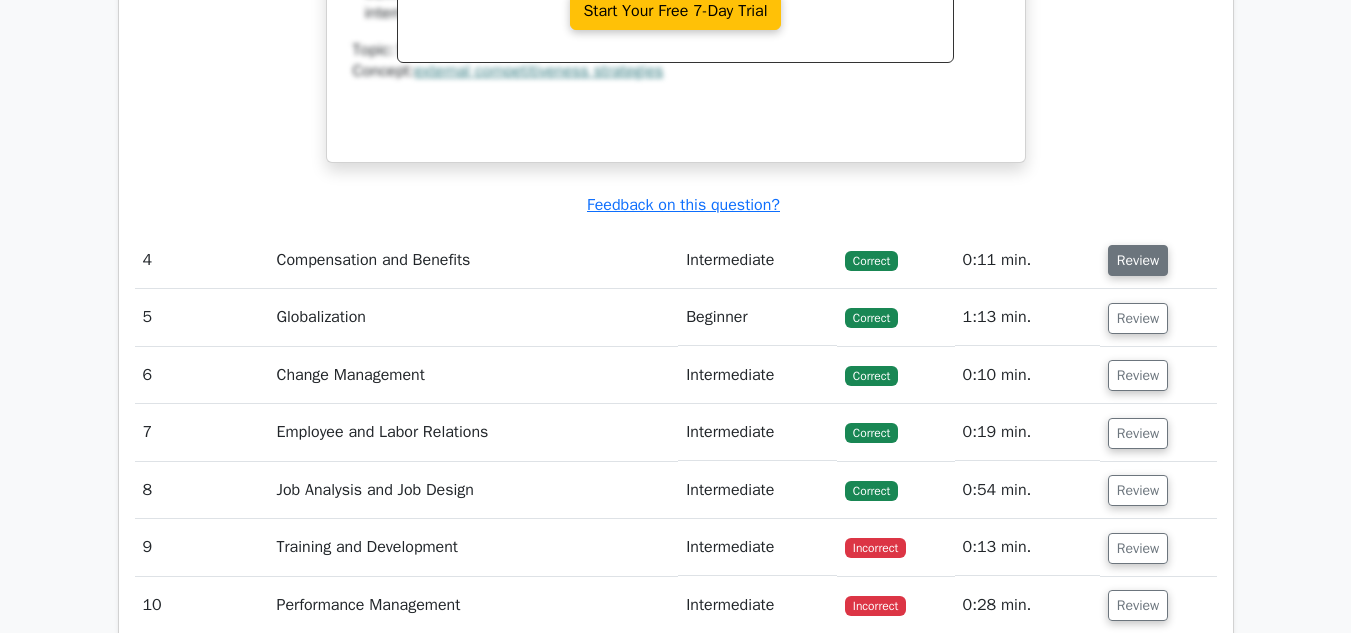 click on "Review" at bounding box center [1138, 260] 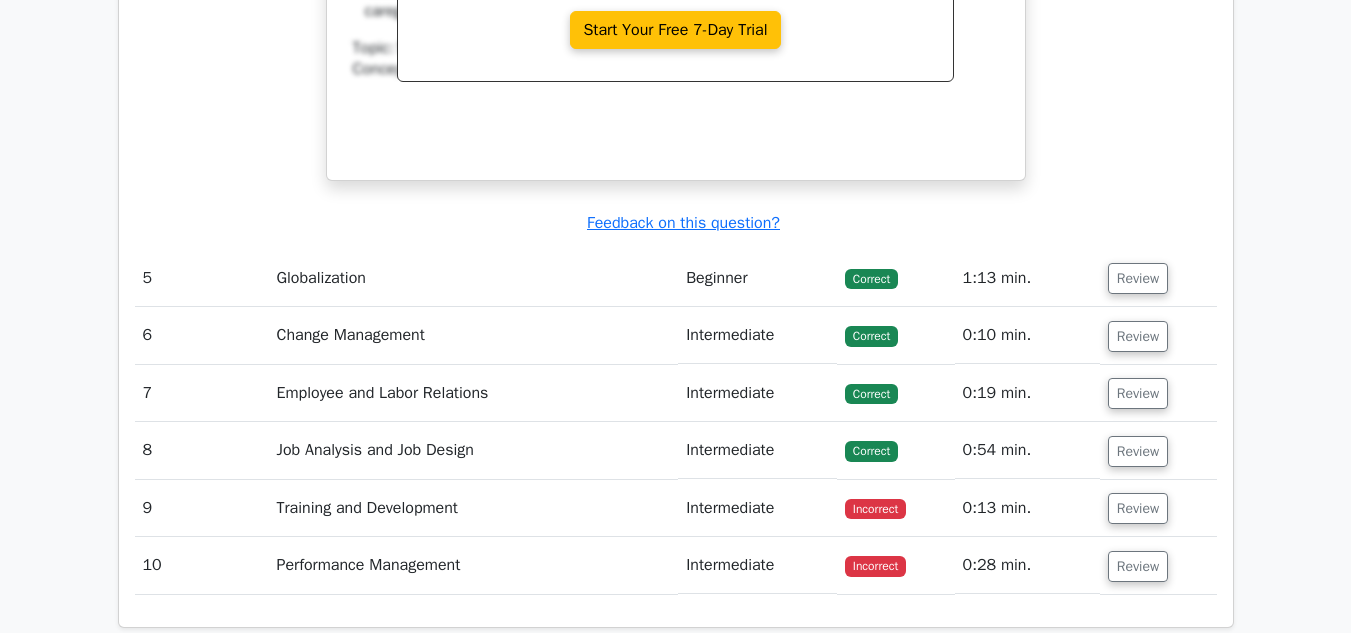 scroll, scrollTop: 4800, scrollLeft: 0, axis: vertical 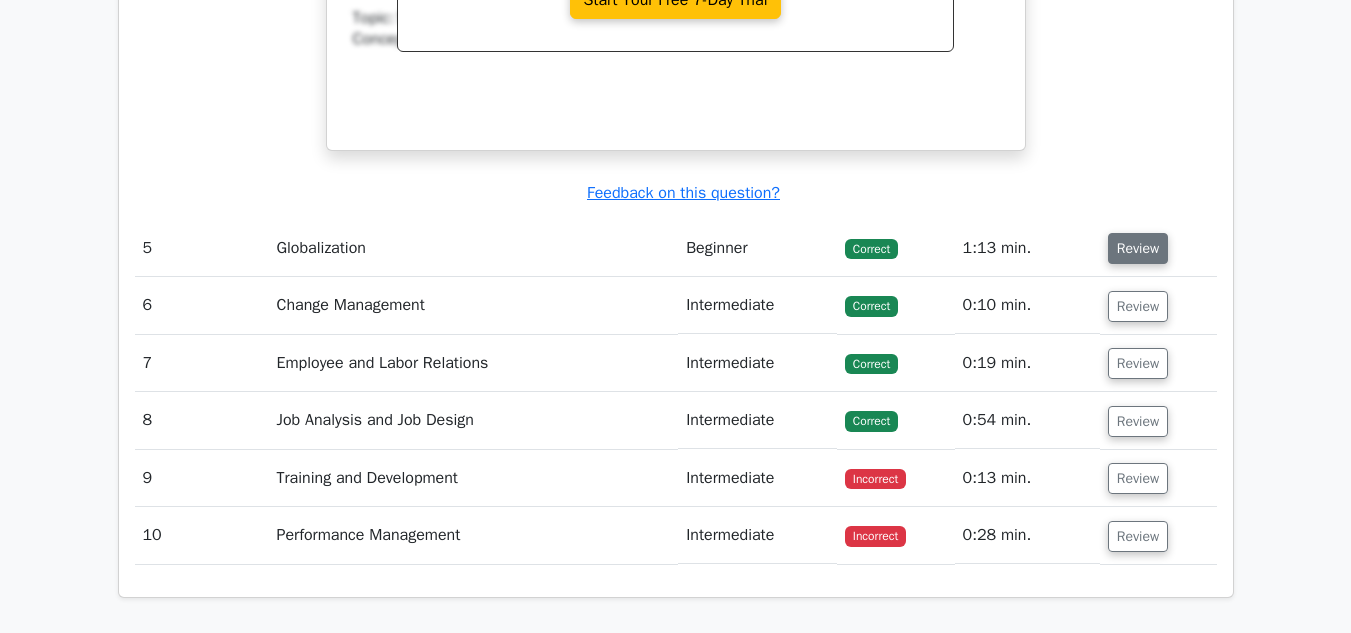 click on "Review" at bounding box center (1138, 248) 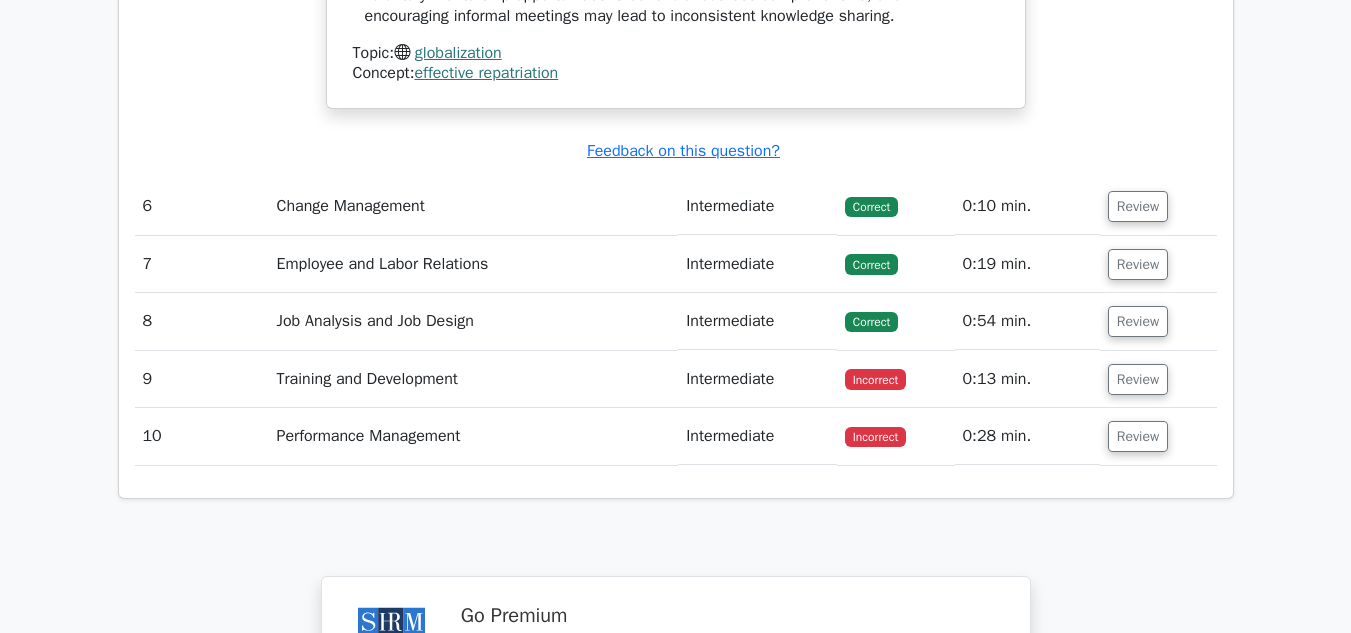 scroll, scrollTop: 5700, scrollLeft: 0, axis: vertical 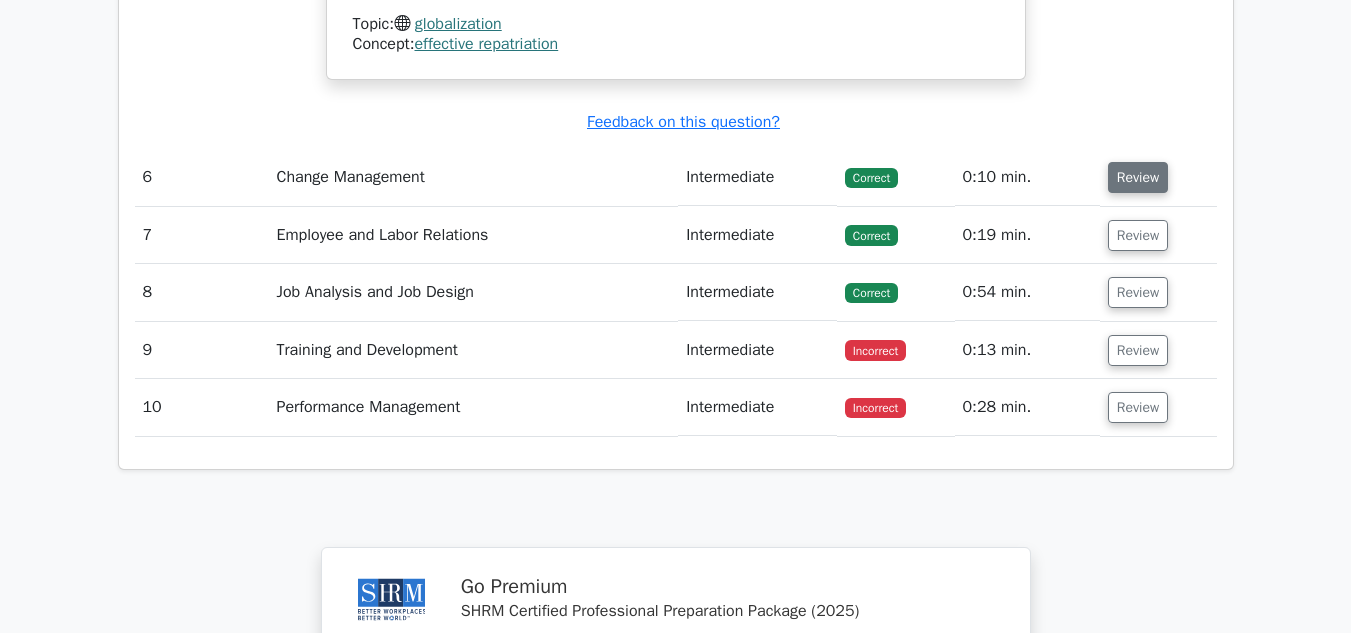 click on "Review" at bounding box center [1138, 177] 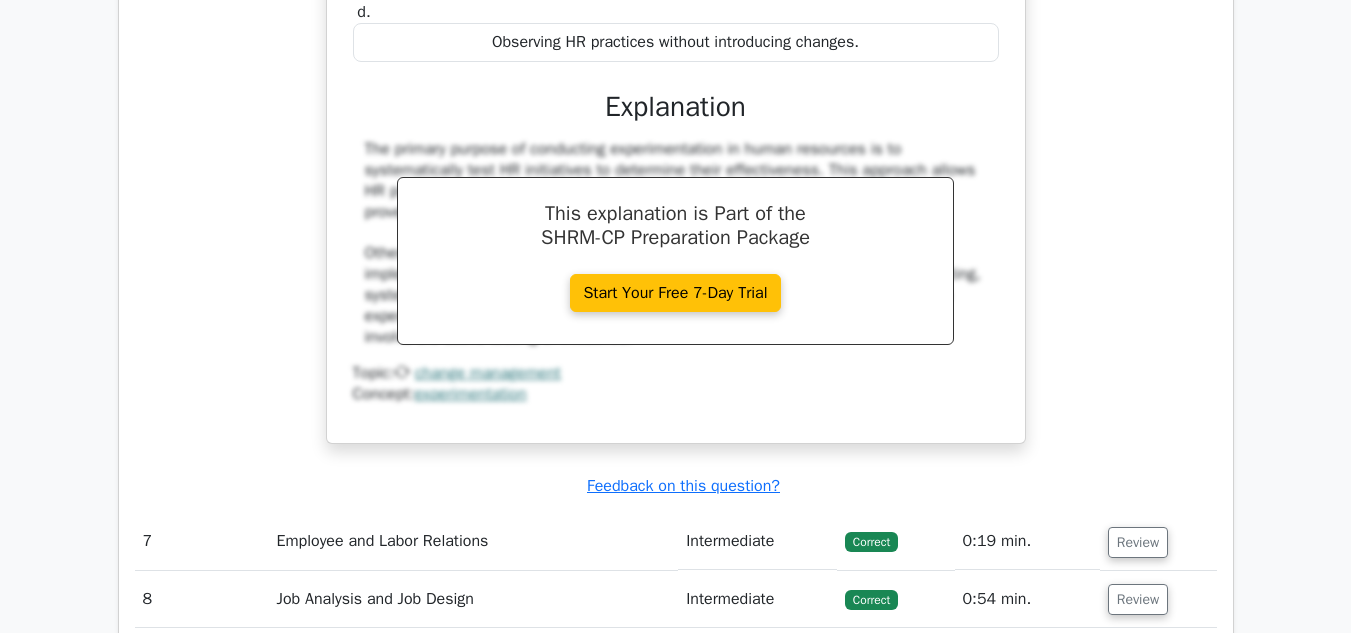scroll, scrollTop: 6400, scrollLeft: 0, axis: vertical 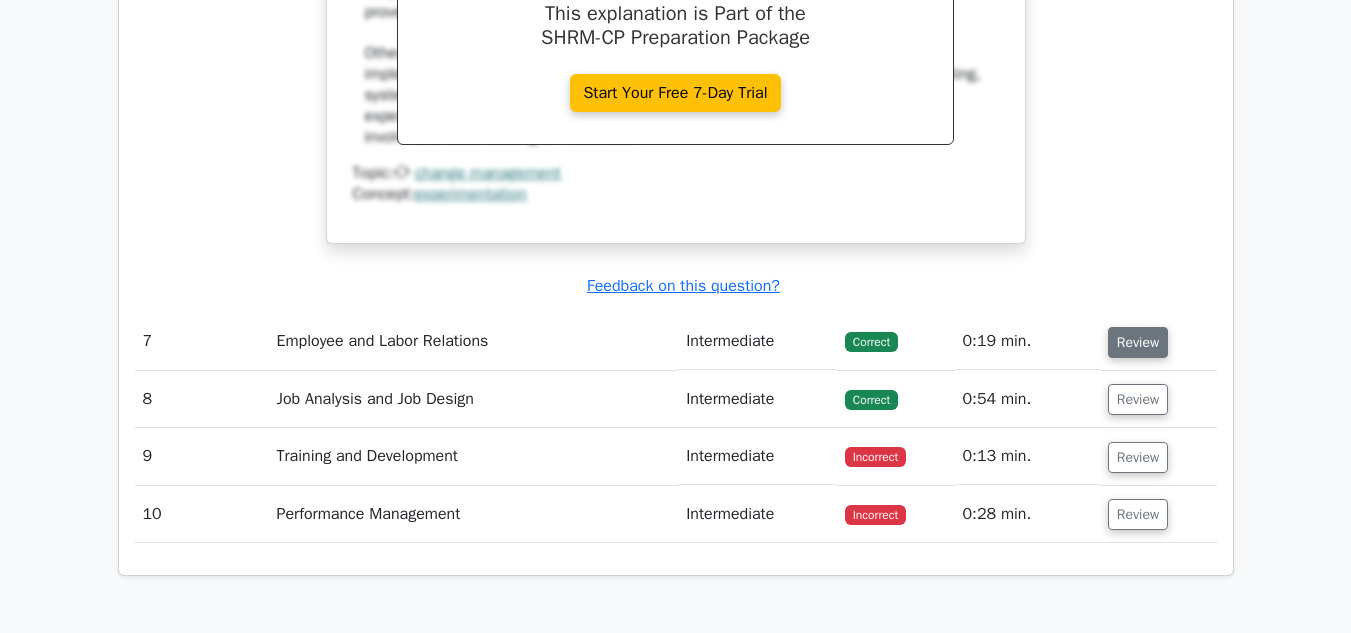 click on "Review" at bounding box center (1138, 342) 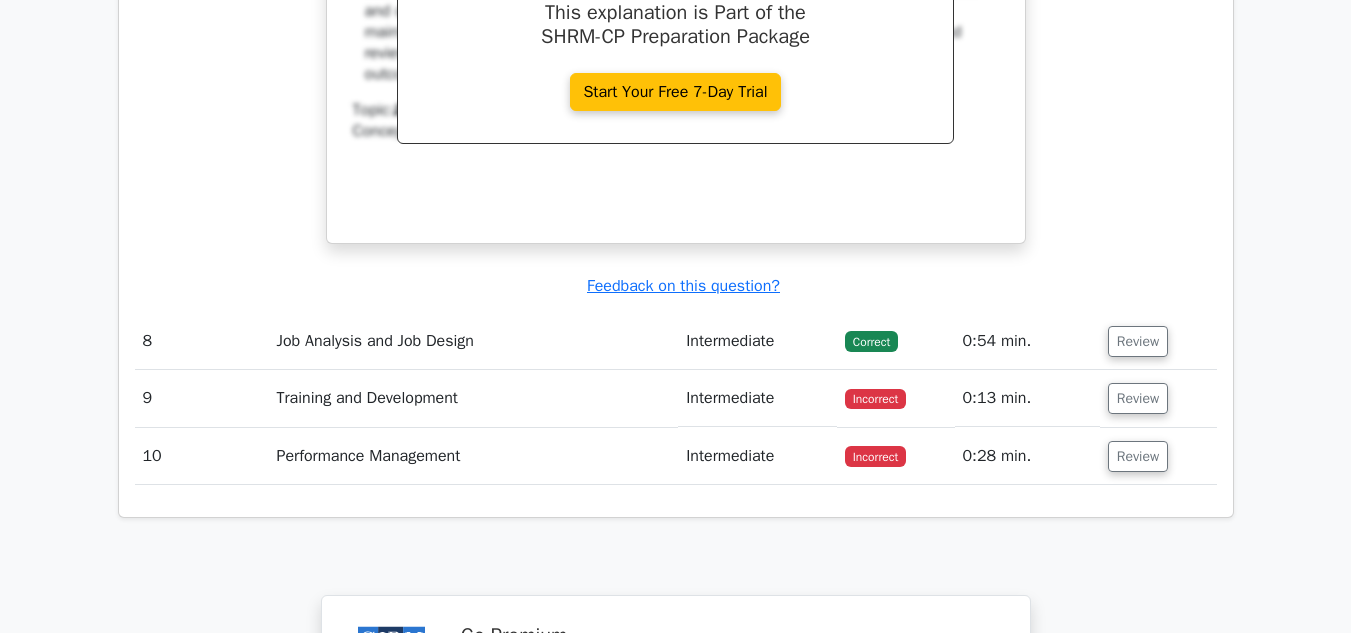 scroll, scrollTop: 7300, scrollLeft: 0, axis: vertical 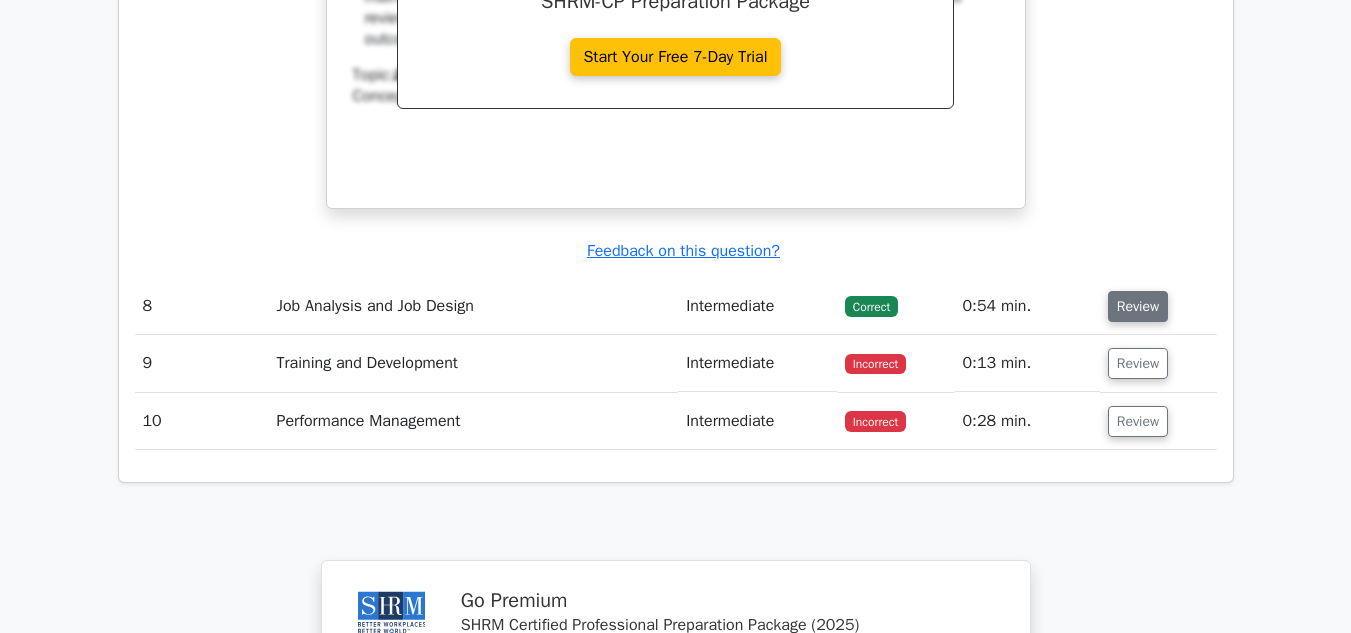 click on "Review" at bounding box center (1138, 306) 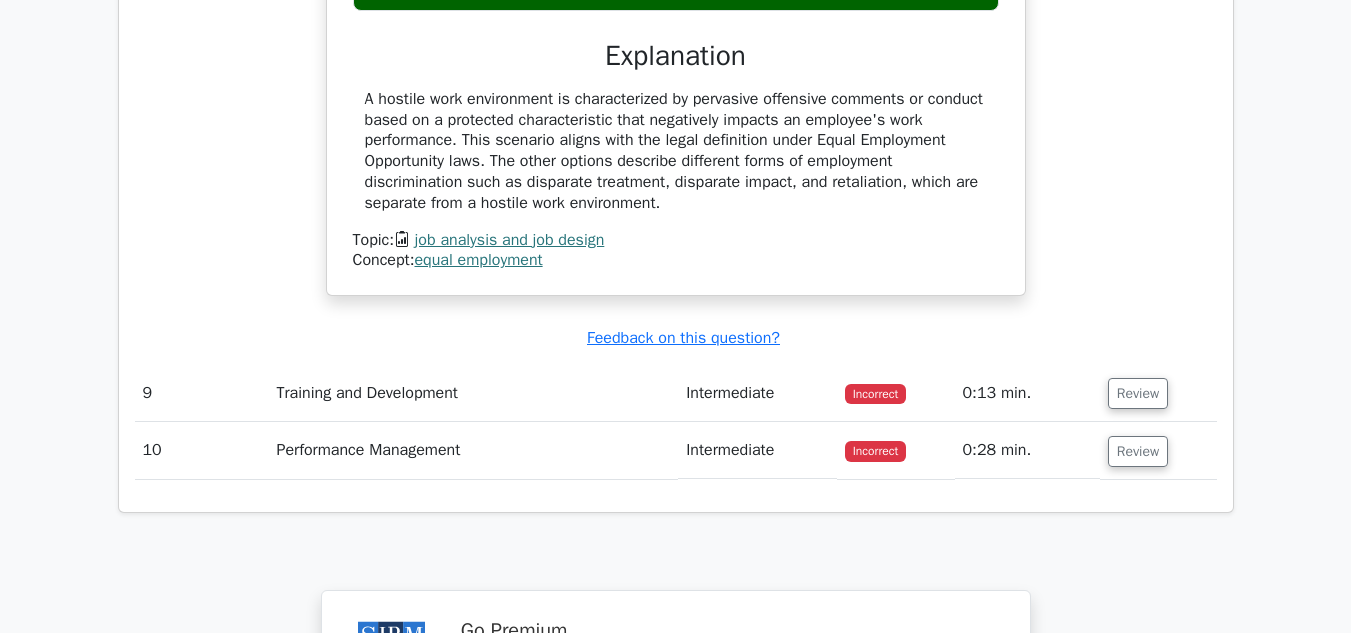 scroll, scrollTop: 8100, scrollLeft: 0, axis: vertical 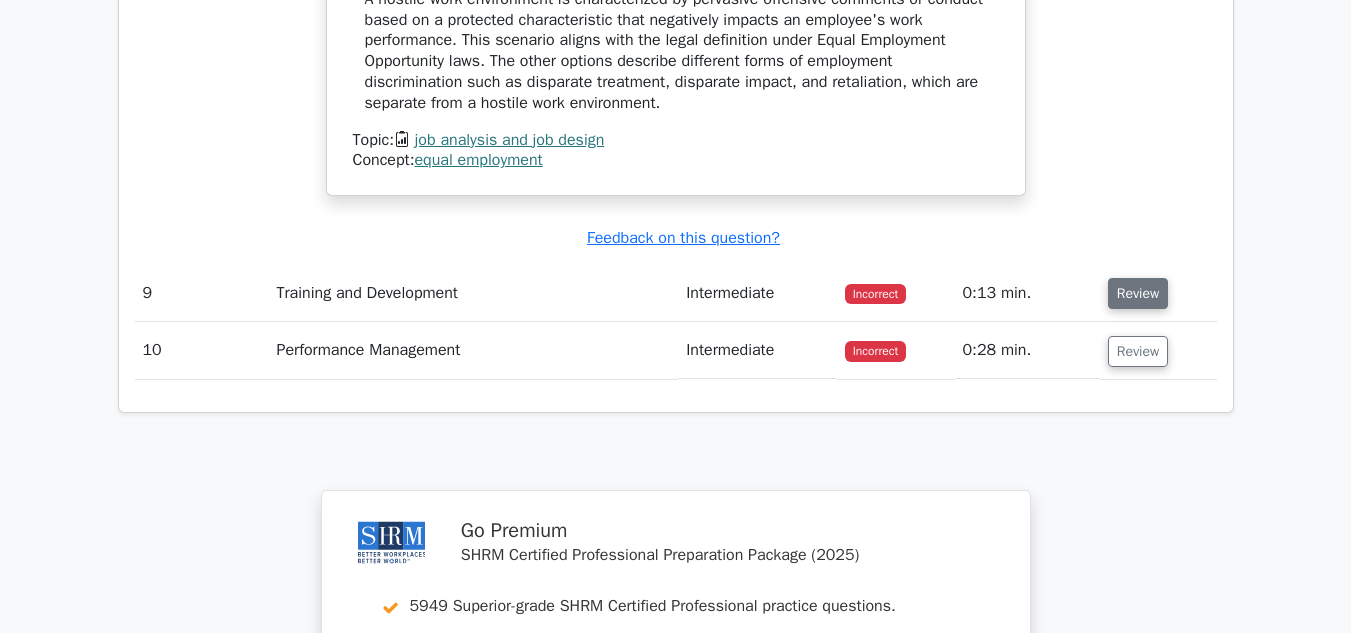 click on "Review" at bounding box center (1138, 293) 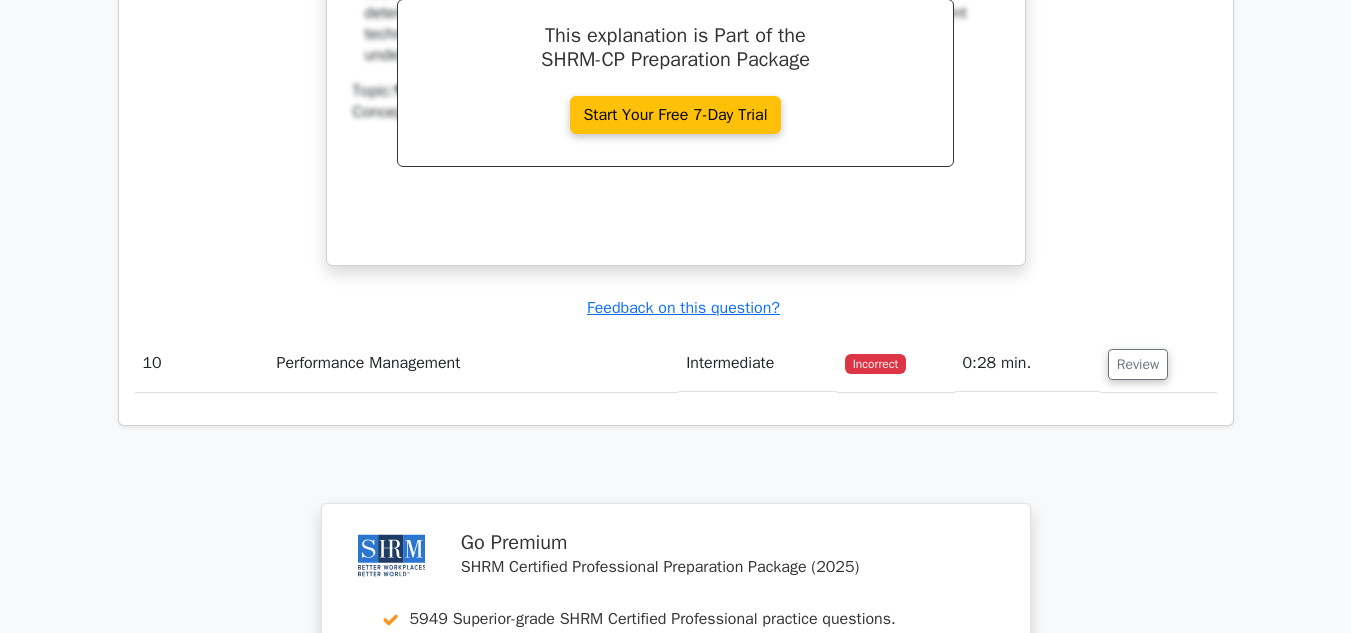 scroll, scrollTop: 9000, scrollLeft: 0, axis: vertical 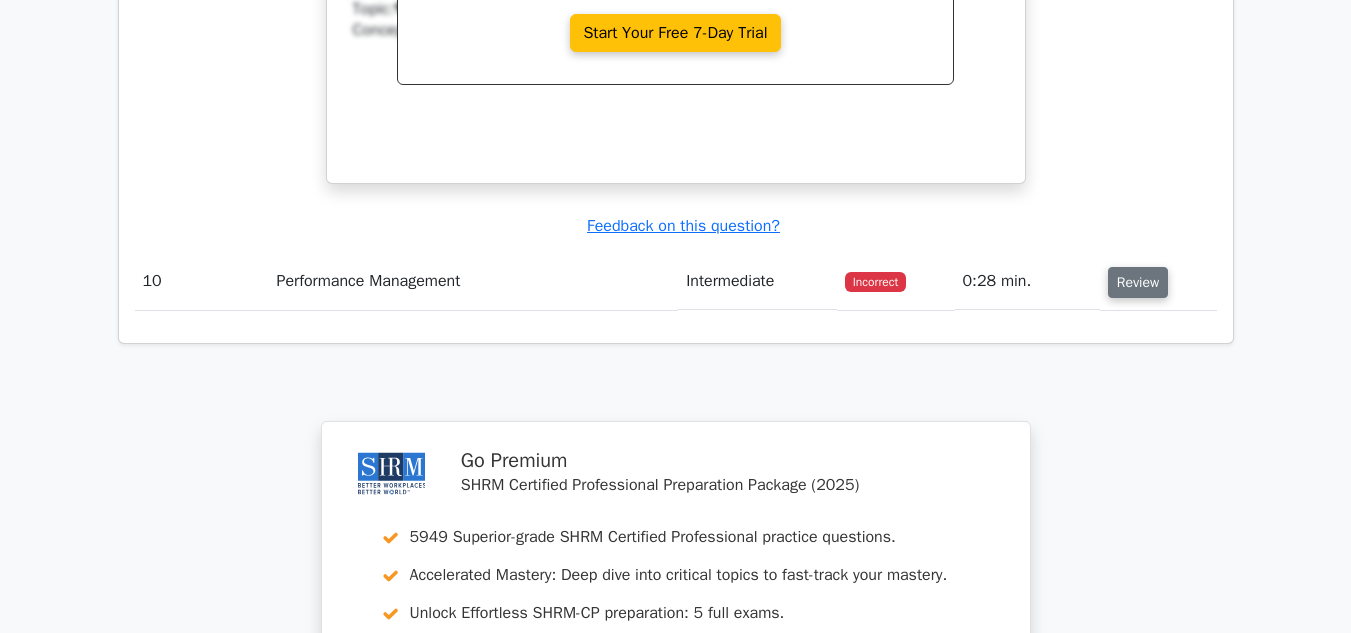 click on "Review" at bounding box center [1138, 282] 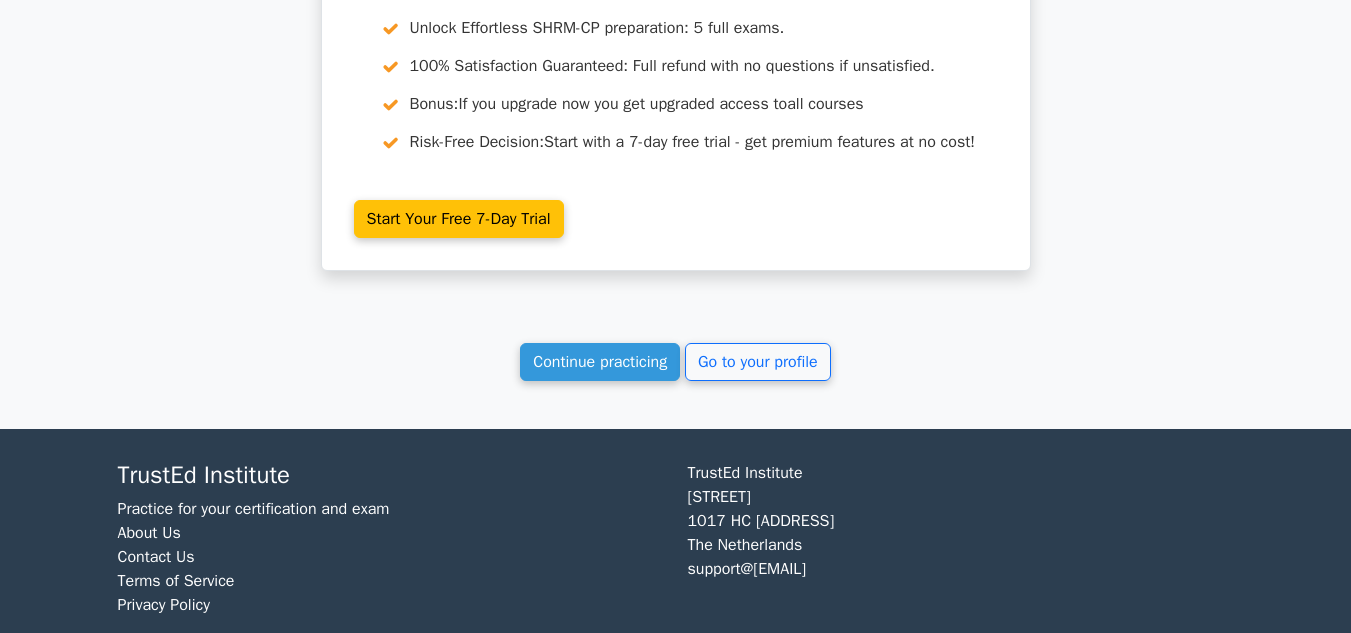 scroll, scrollTop: 10400, scrollLeft: 0, axis: vertical 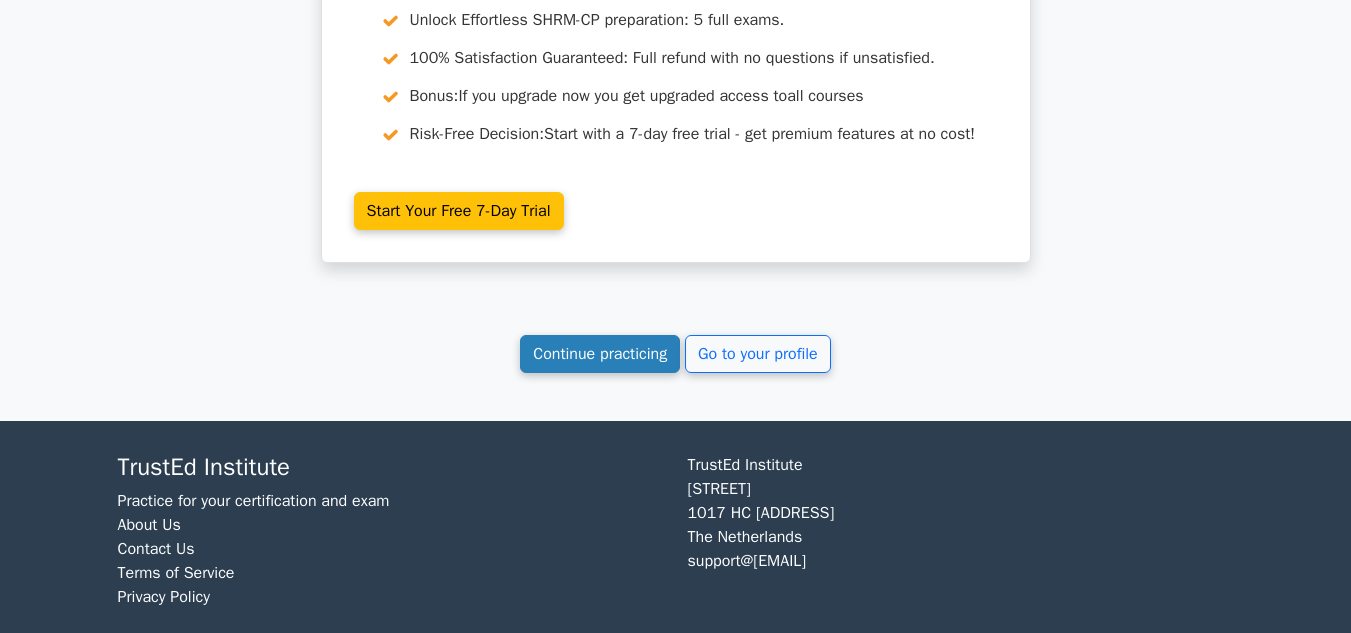 click on "Continue practicing" at bounding box center (600, 354) 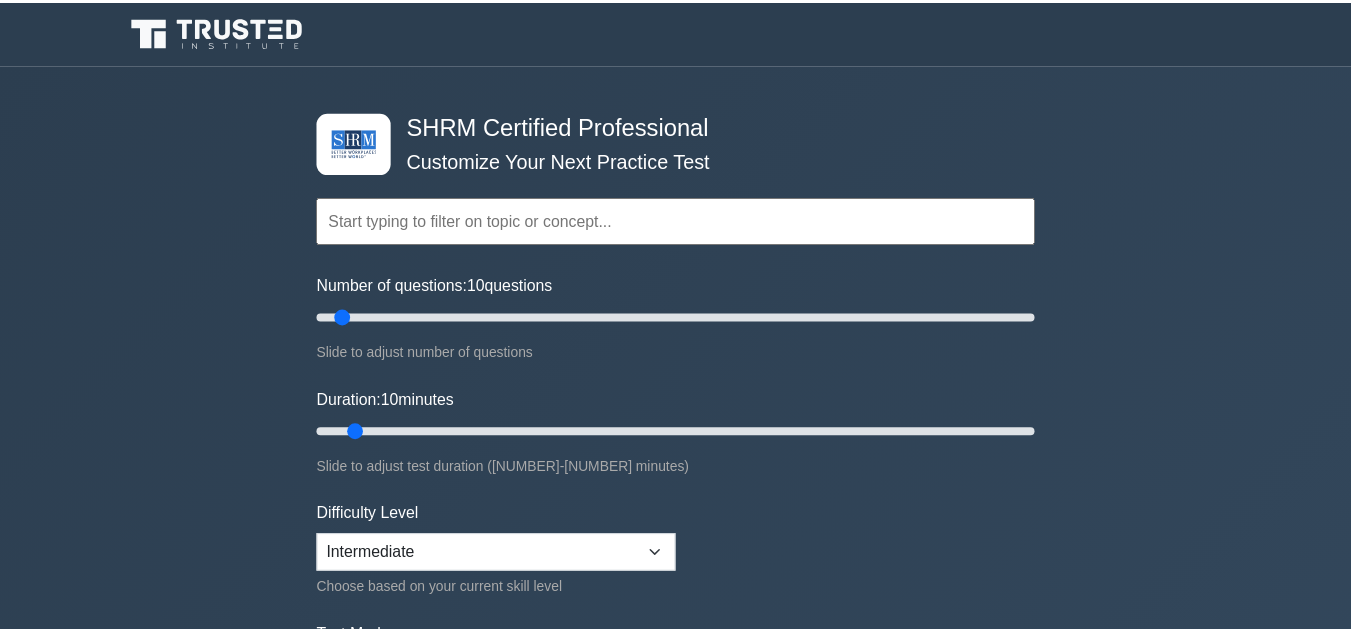 scroll, scrollTop: 0, scrollLeft: 0, axis: both 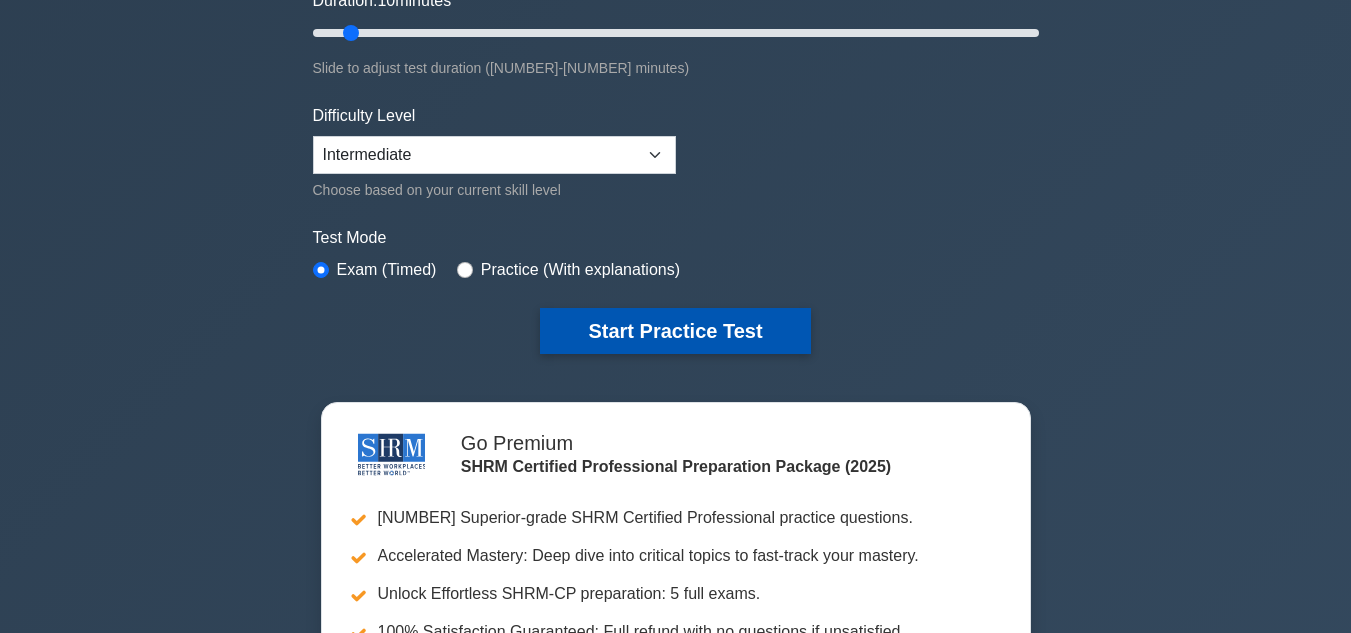 click on "Start Practice Test" at bounding box center [675, 331] 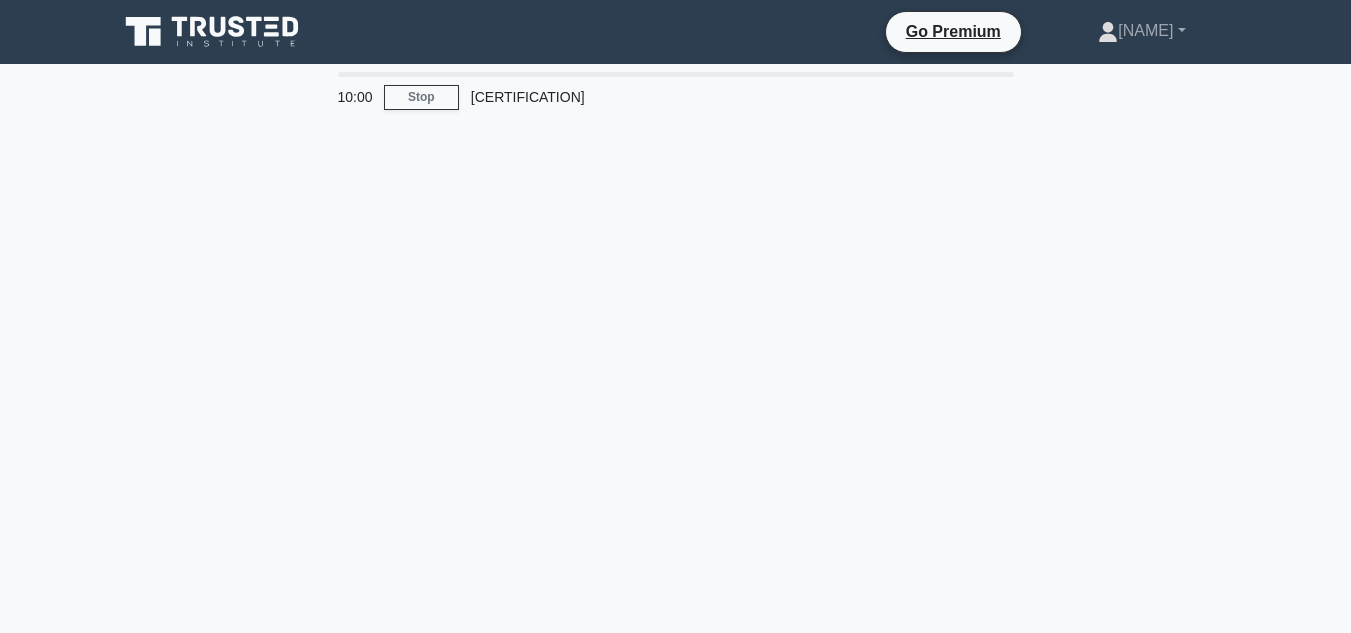 scroll, scrollTop: 0, scrollLeft: 0, axis: both 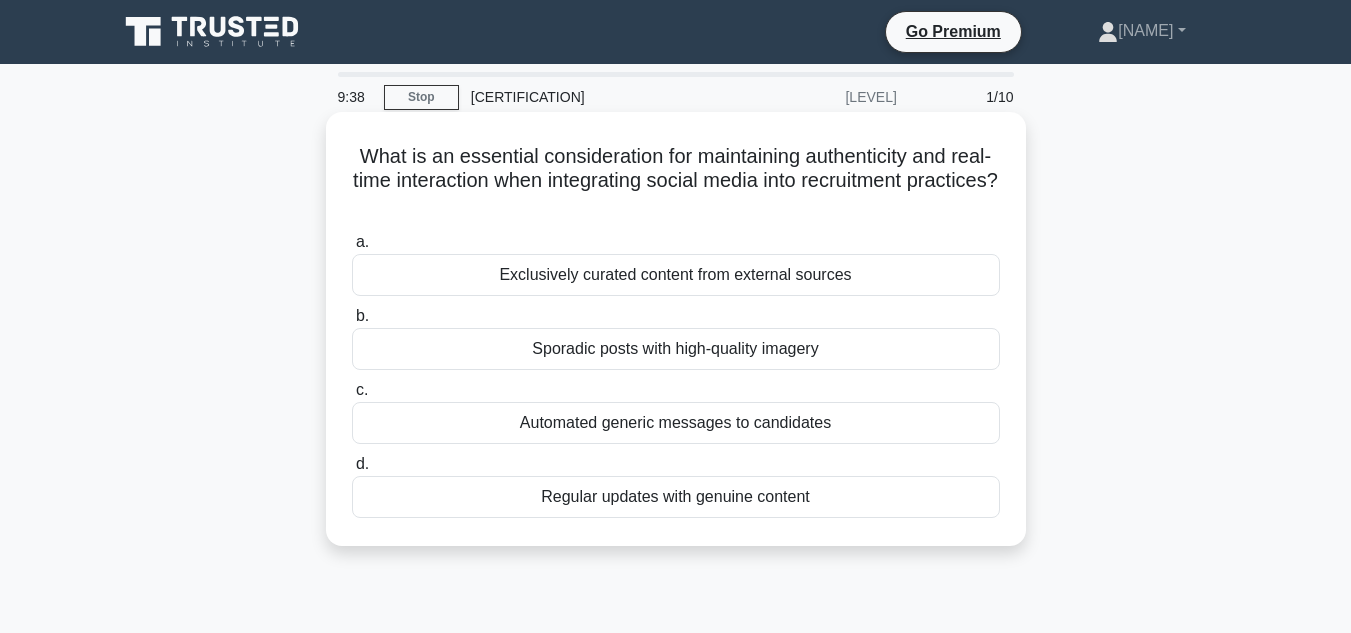click on "Regular updates with genuine content" at bounding box center [676, 497] 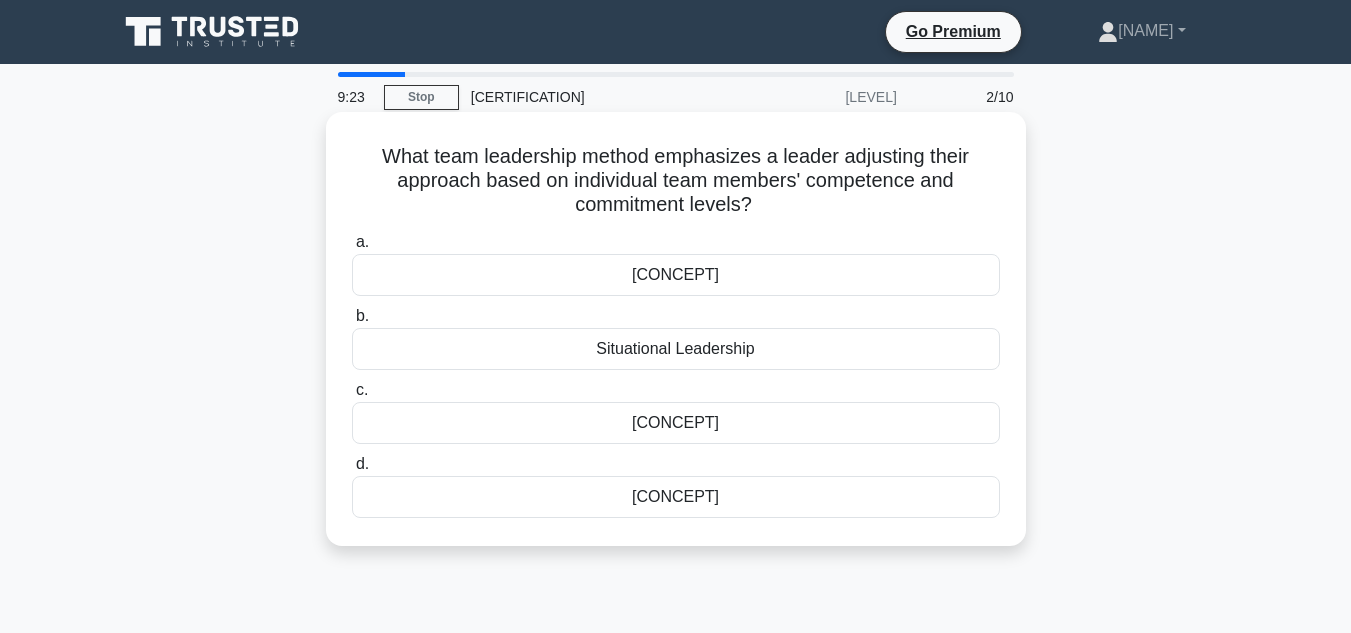 click on "Situational Leadership" at bounding box center [676, 349] 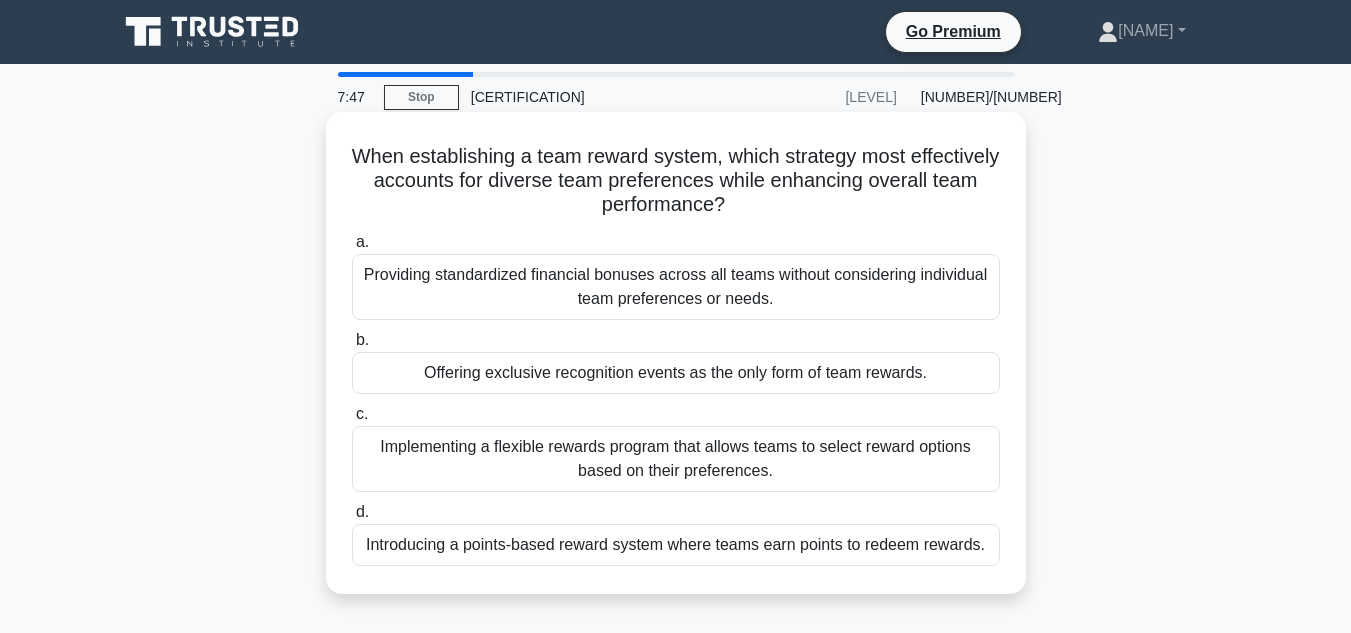 click on "Introducing a points-based reward system where teams earn points to redeem rewards." at bounding box center [676, 545] 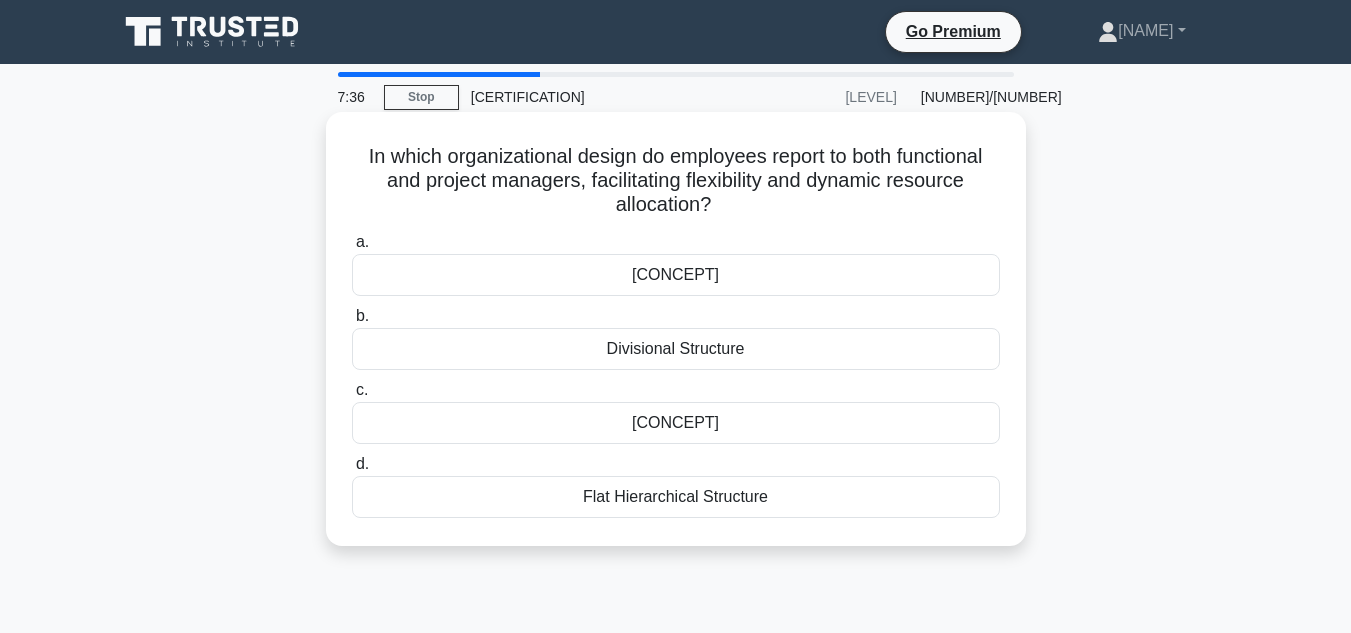 click on "Flat Hierarchical Structure" at bounding box center (676, 497) 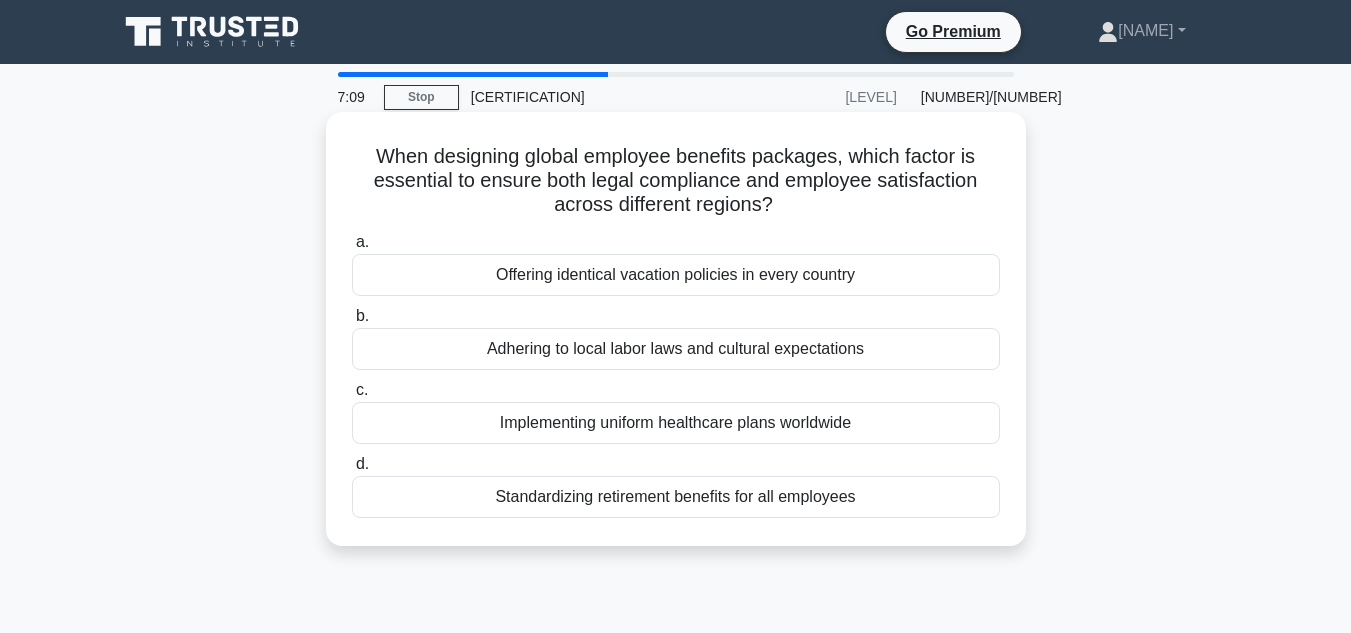 click on "Adhering to local labor laws and cultural expectations" at bounding box center (676, 349) 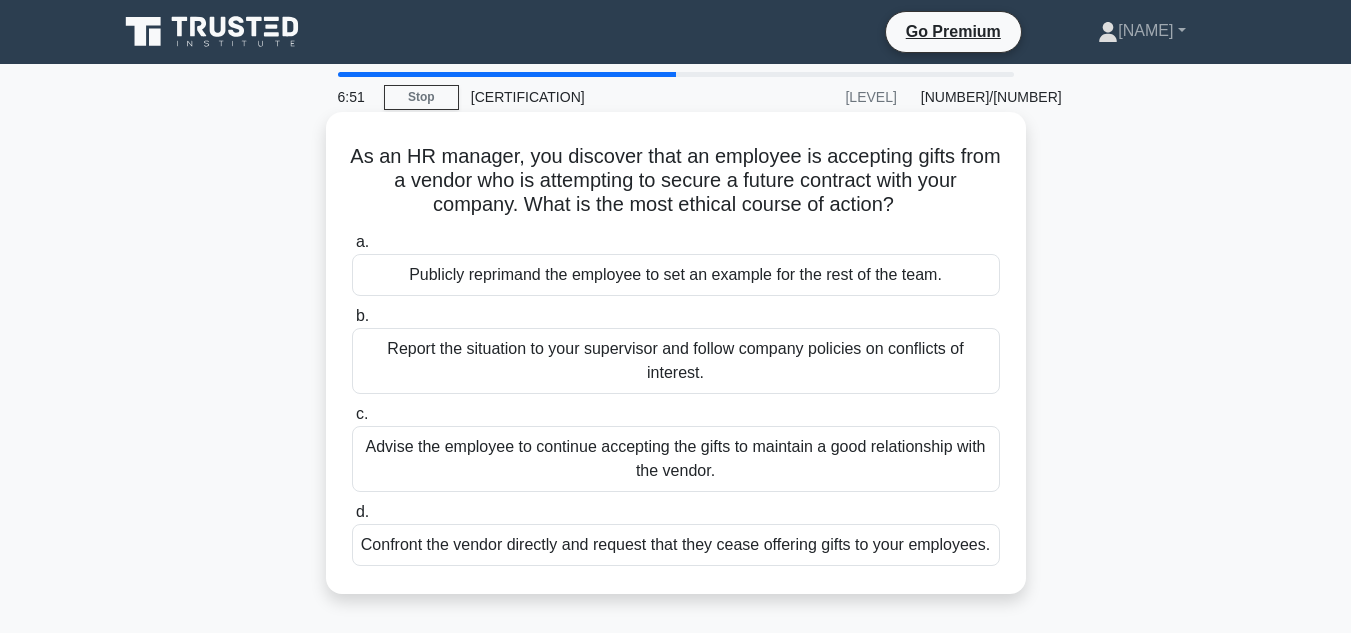 click on "Report the situation to your supervisor and follow company policies on conflicts of interest." at bounding box center (676, 361) 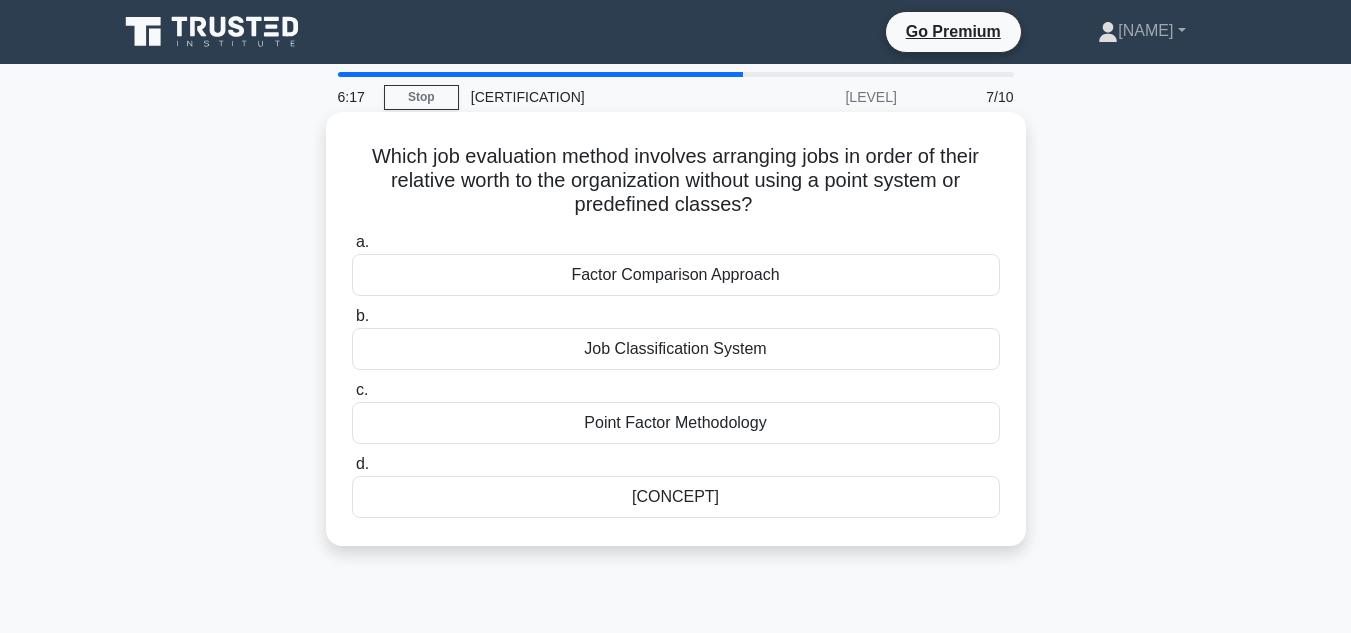 click on "Job Classification System" at bounding box center (676, 349) 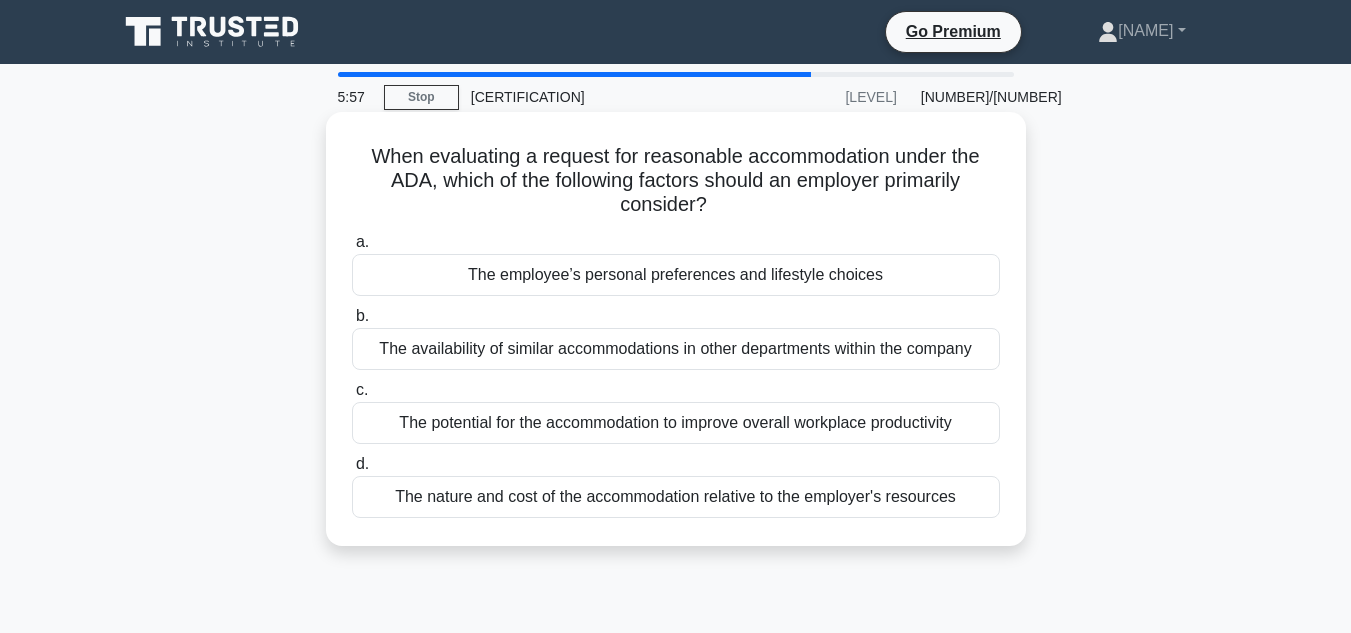 click on "The potential for the accommodation to improve overall workplace productivity" at bounding box center (676, 423) 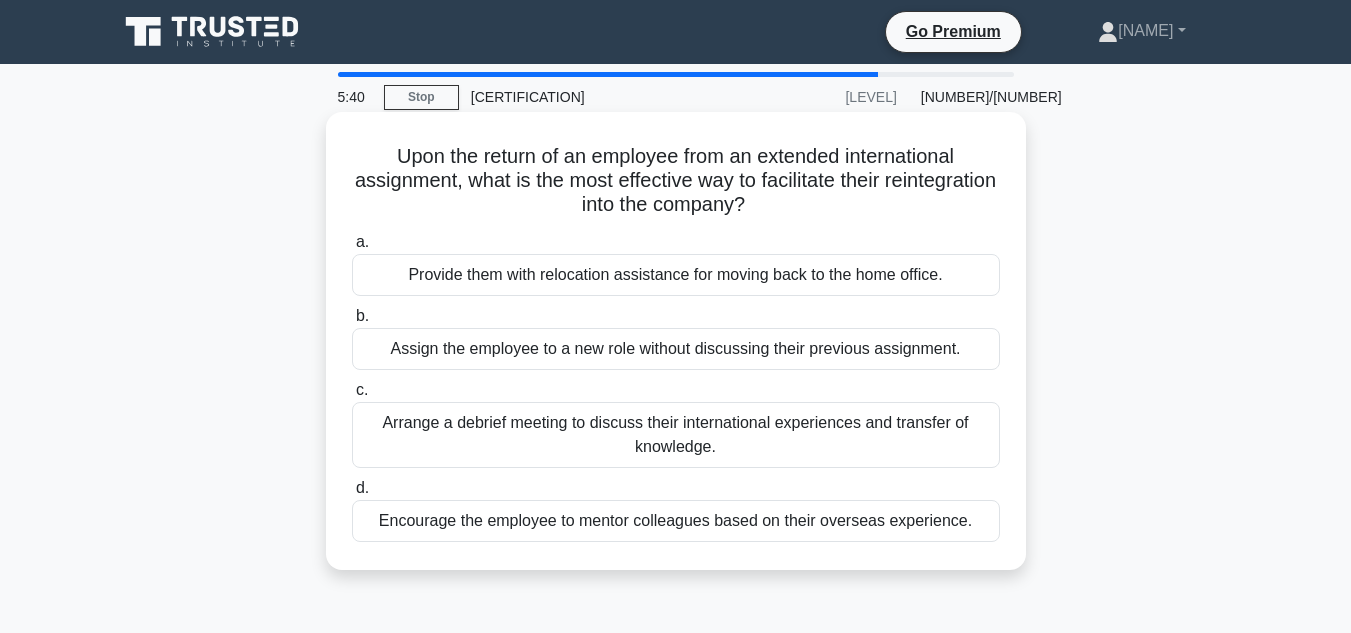 click on "Arrange a debrief meeting to discuss their international experiences and transfer of knowledge." at bounding box center [676, 435] 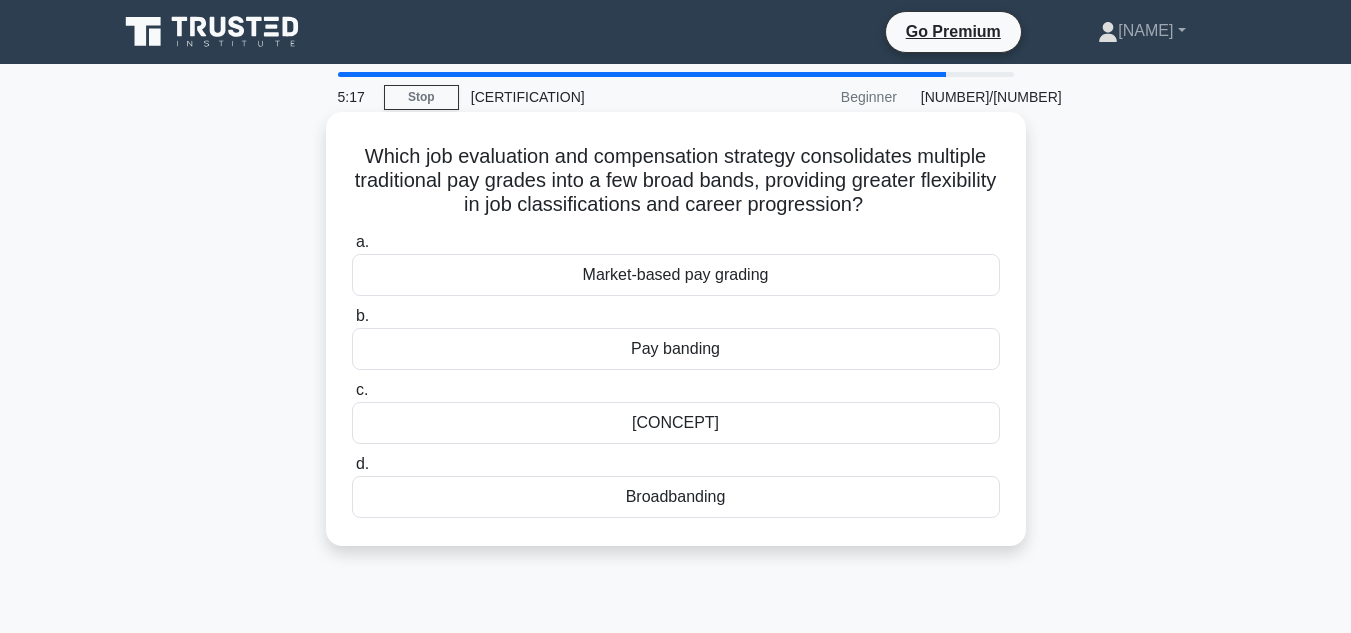 click on "Pay banding" at bounding box center [676, 349] 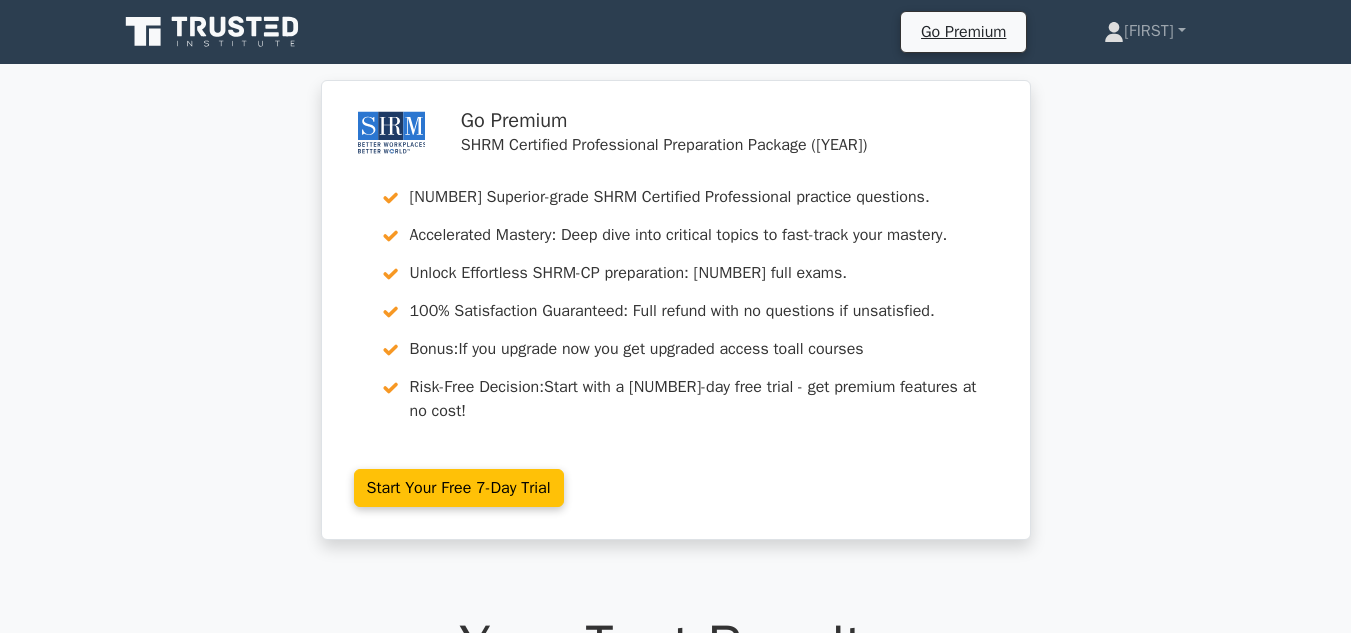 scroll, scrollTop: 0, scrollLeft: 0, axis: both 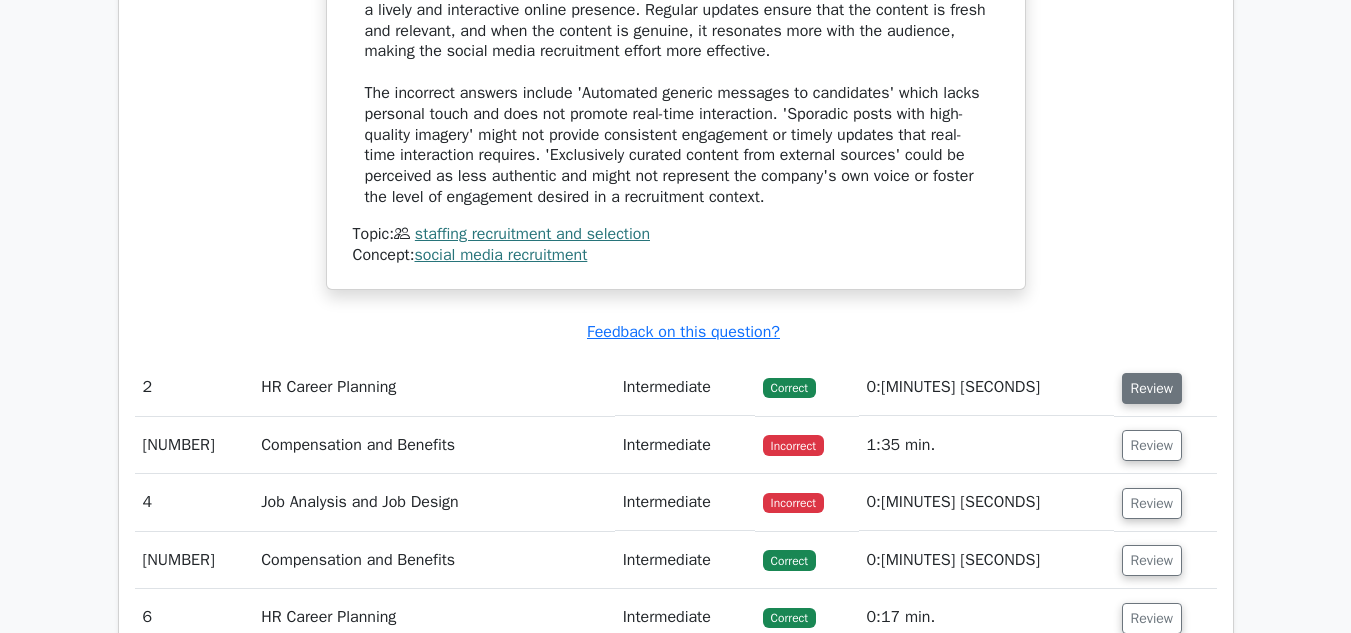 click on "Review" at bounding box center (1152, 388) 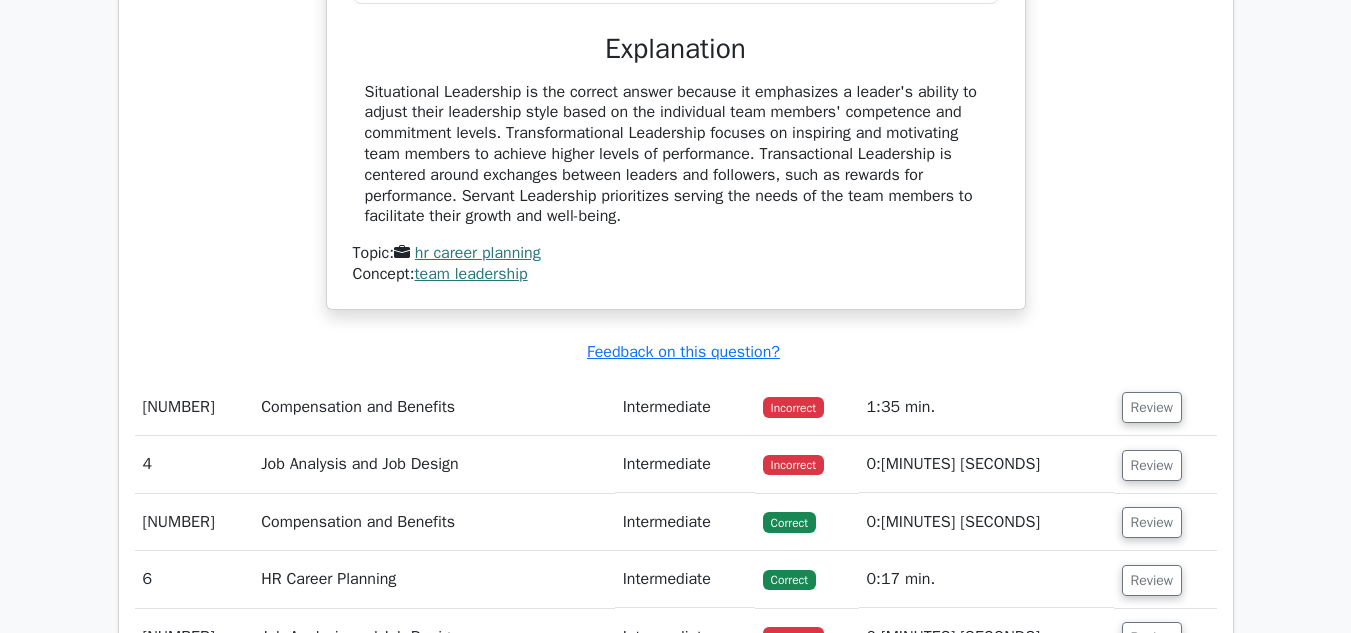 scroll, scrollTop: 3000, scrollLeft: 0, axis: vertical 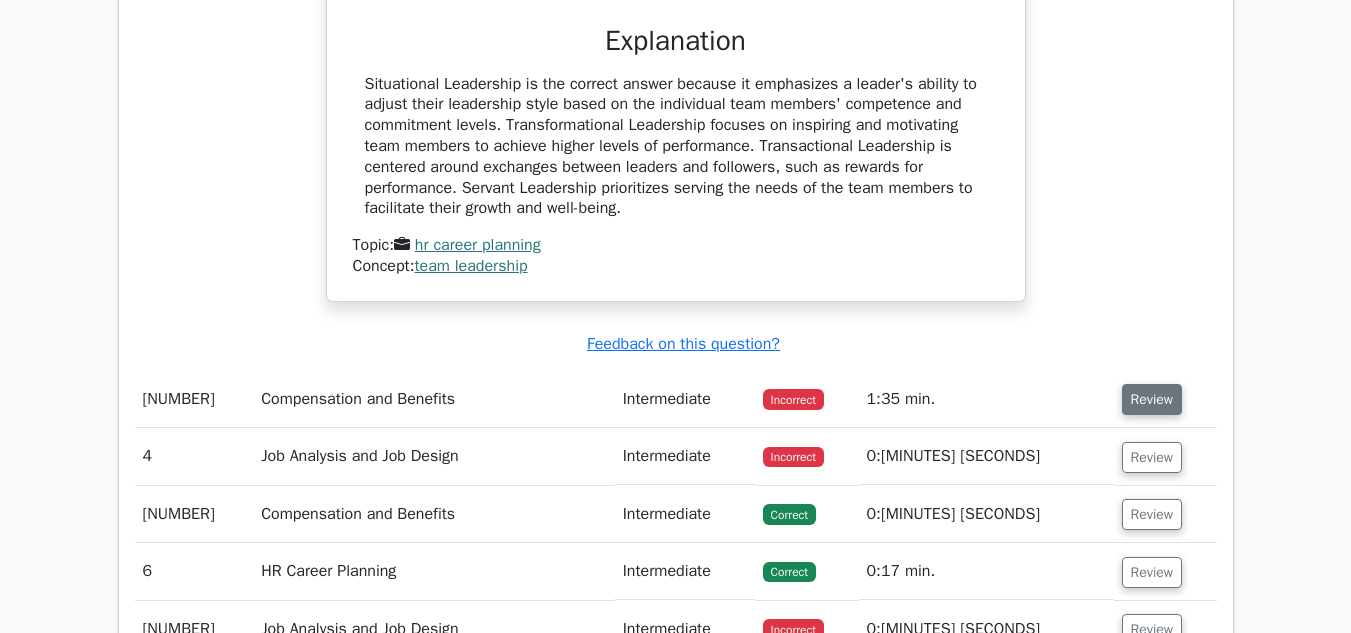 click on "Review" at bounding box center (1152, 399) 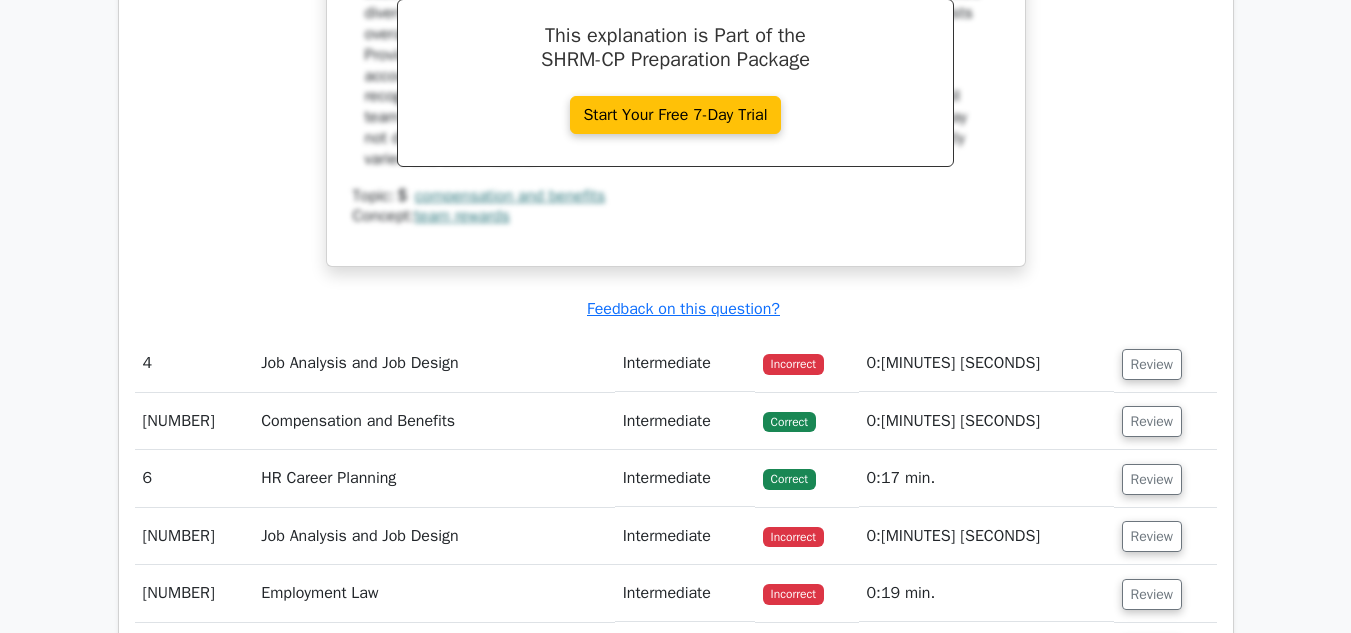 scroll, scrollTop: 4000, scrollLeft: 0, axis: vertical 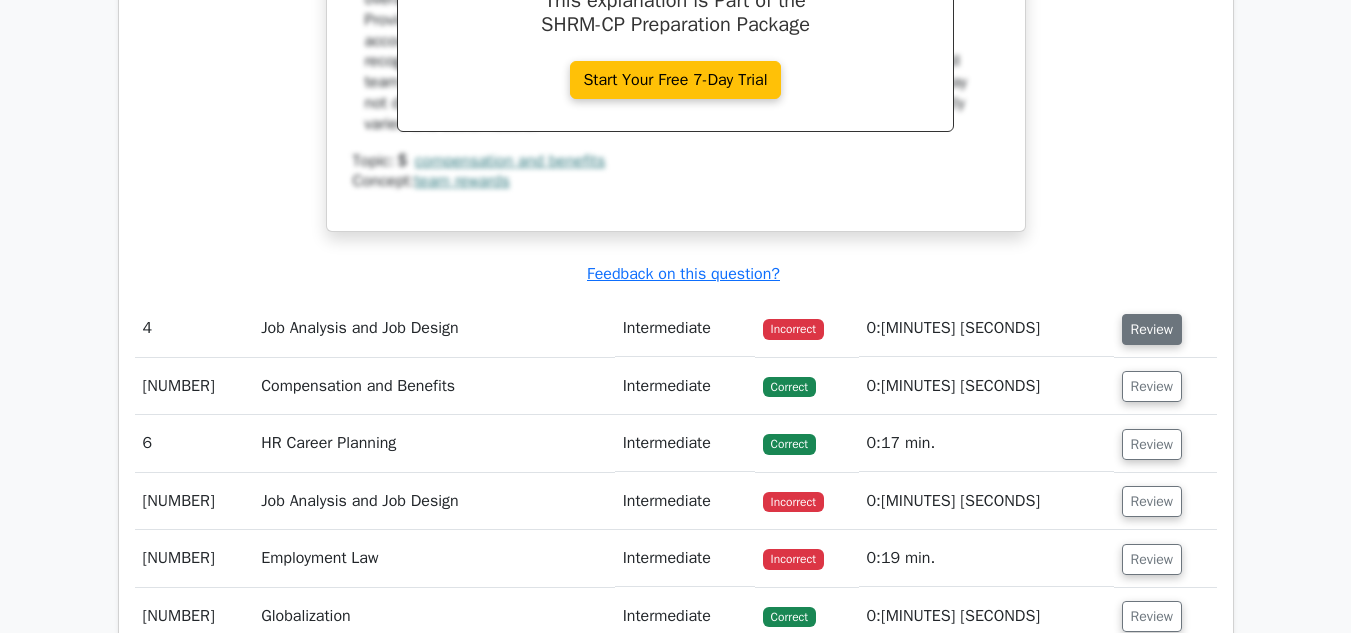 click on "Review" at bounding box center (1152, 329) 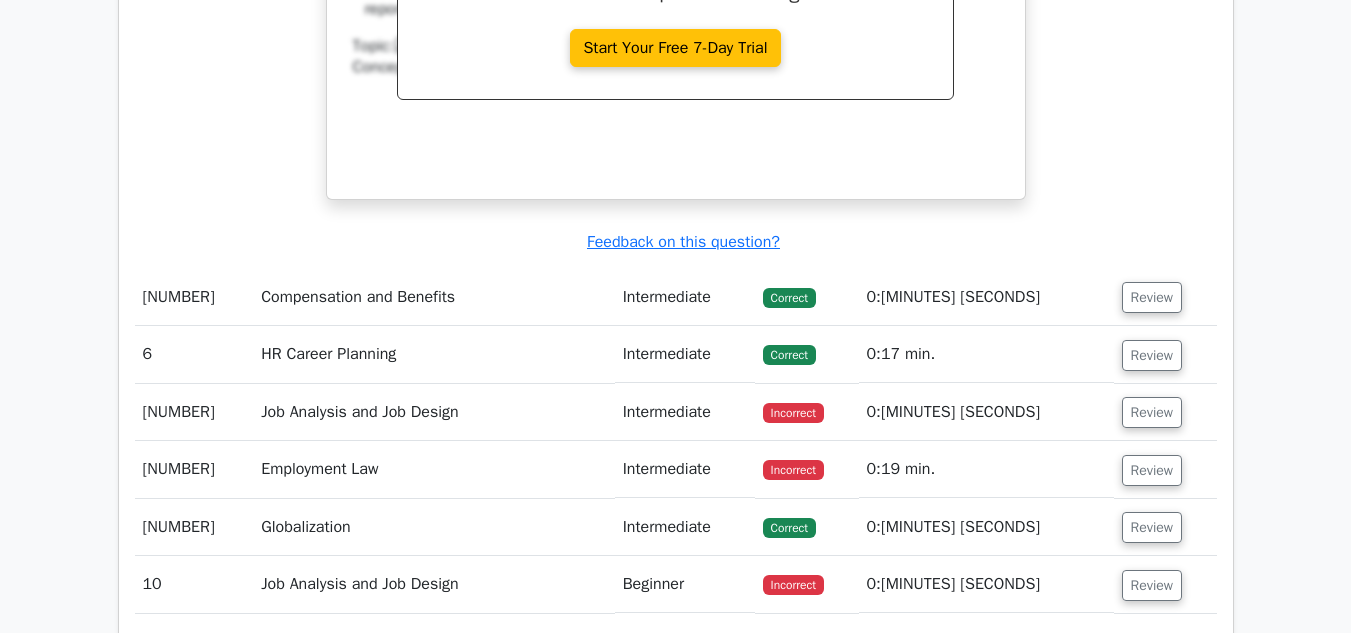 scroll, scrollTop: 4900, scrollLeft: 0, axis: vertical 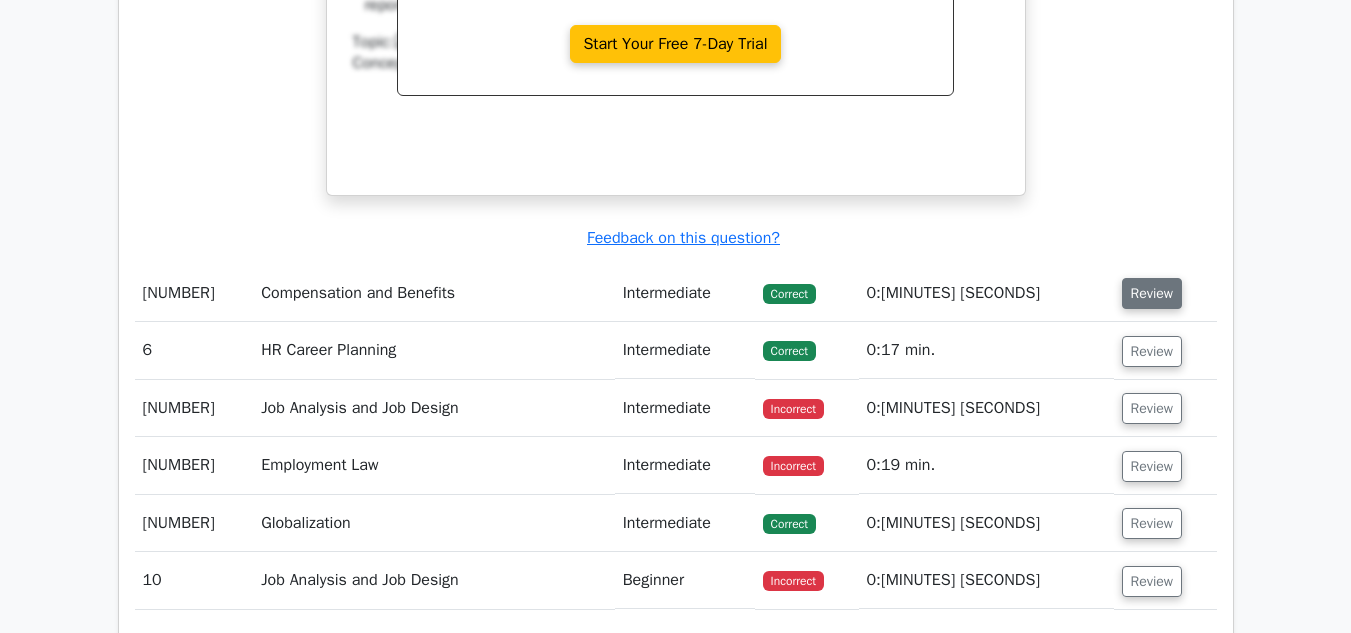 click on "Review" at bounding box center [1152, 293] 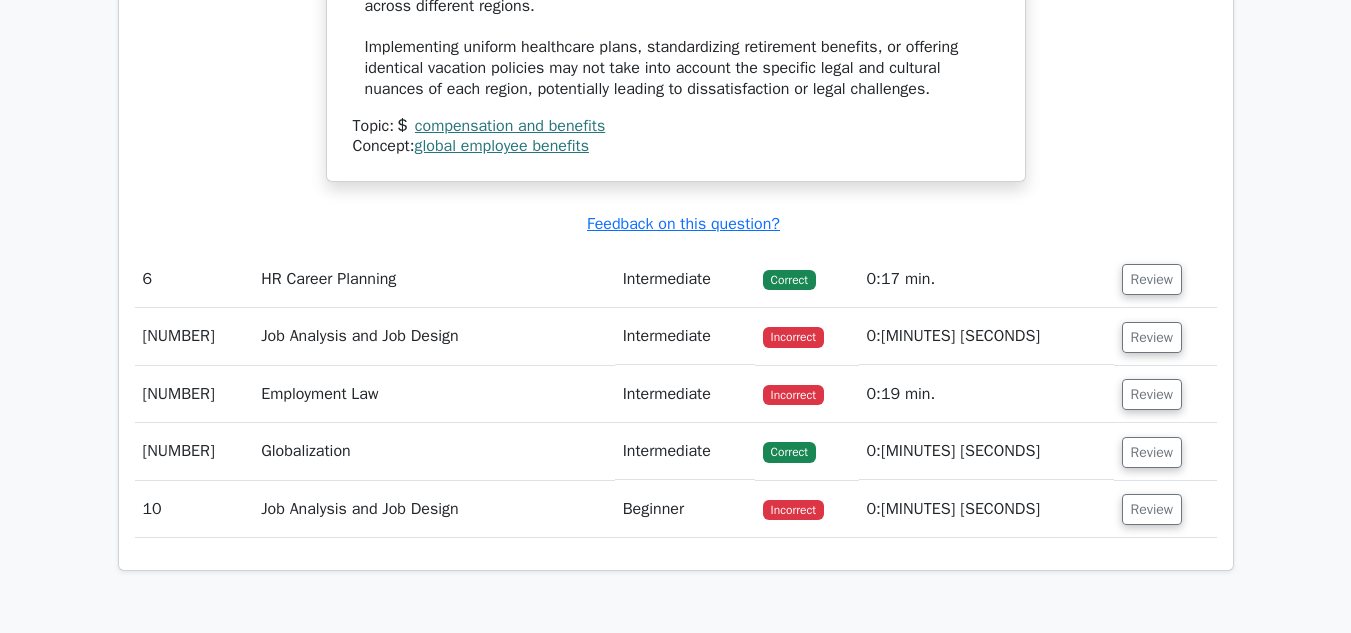 scroll, scrollTop: 5800, scrollLeft: 0, axis: vertical 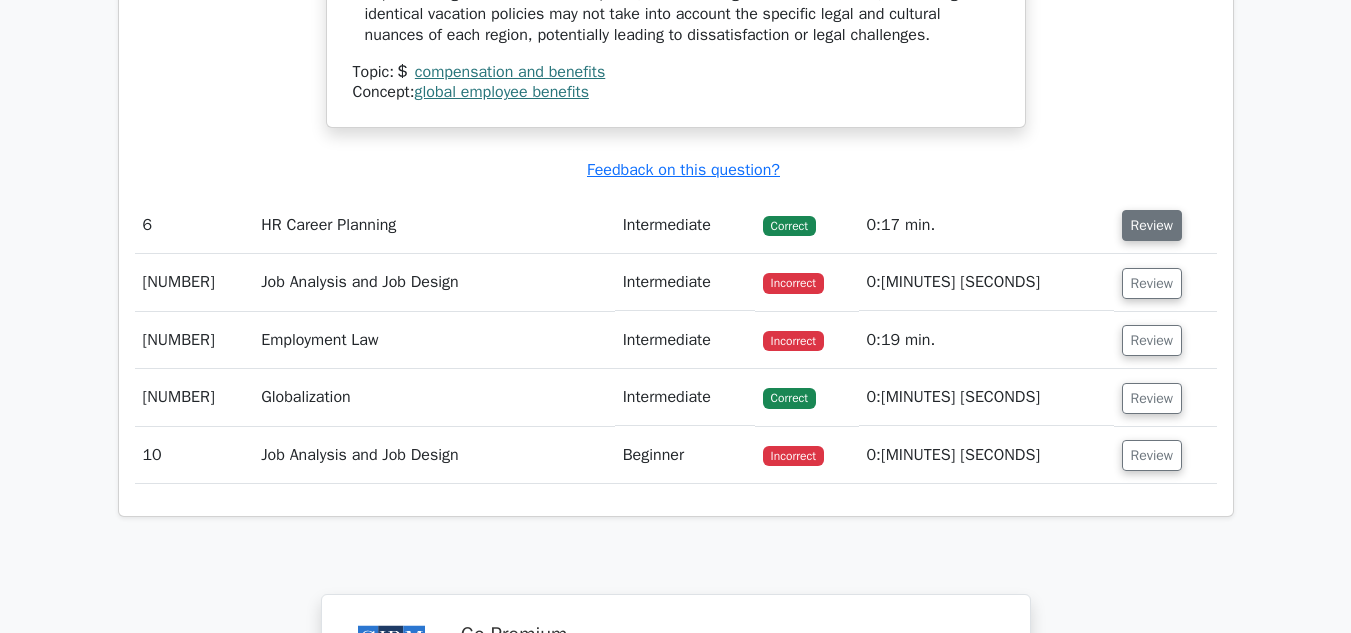 click on "Review" at bounding box center (1152, 225) 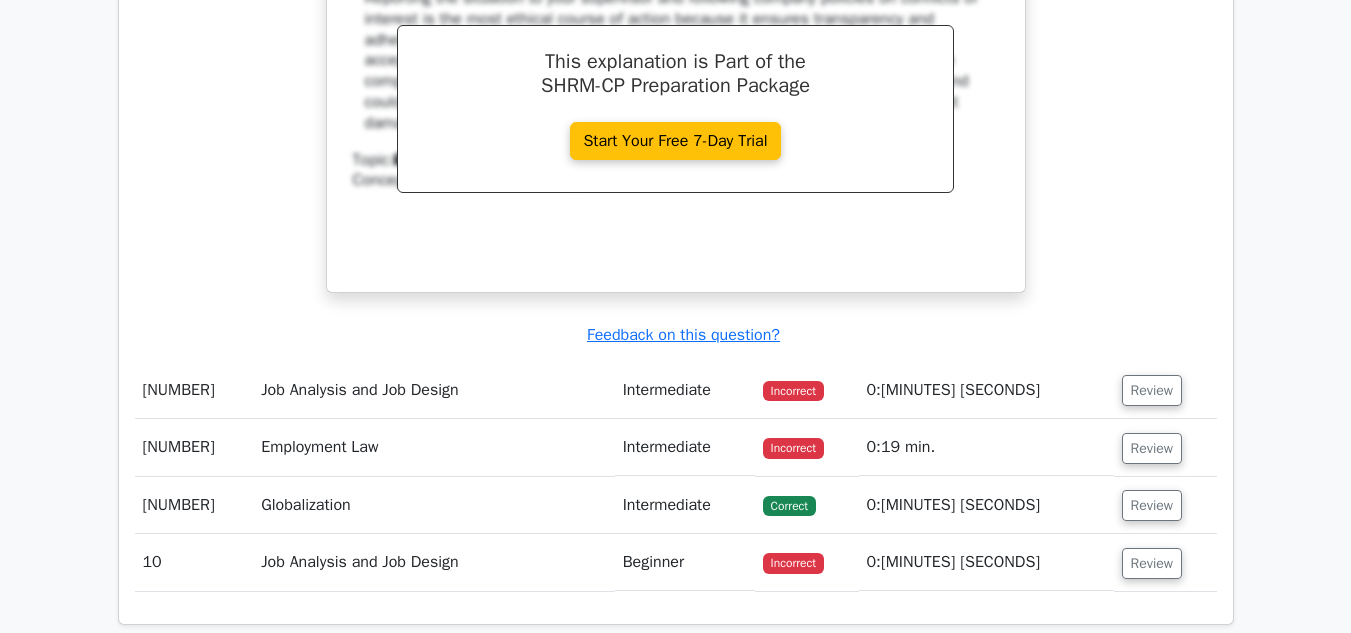 scroll, scrollTop: 6600, scrollLeft: 0, axis: vertical 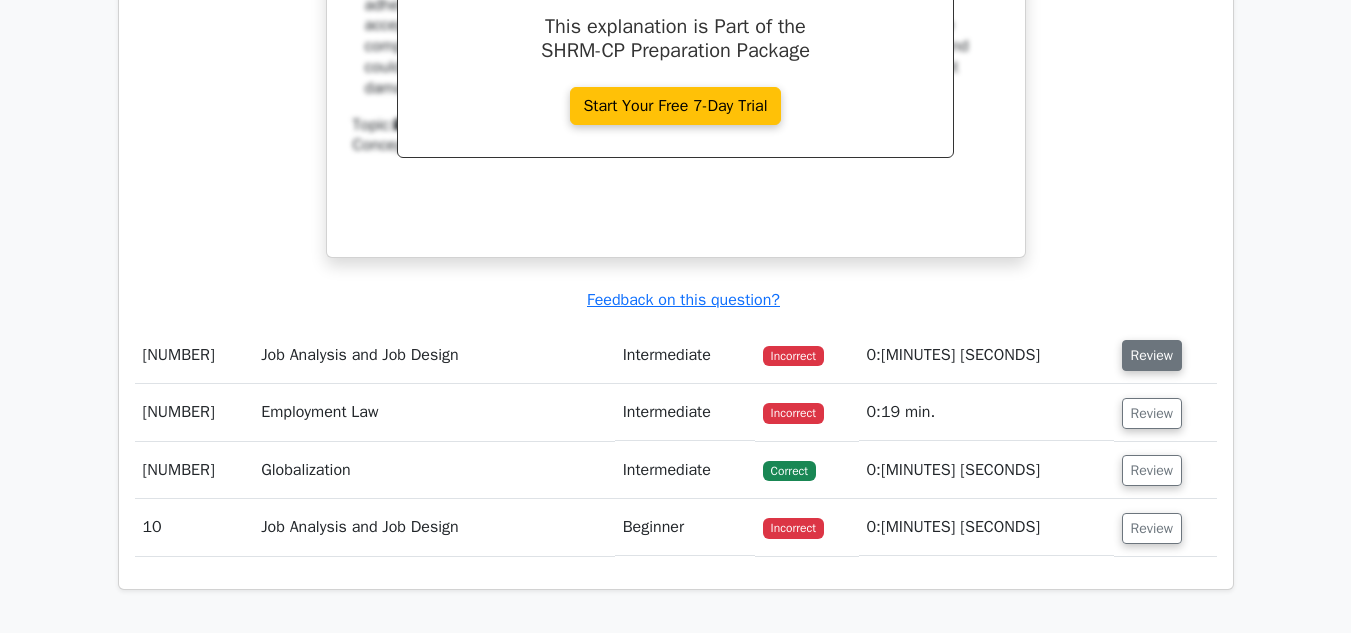click on "Review" at bounding box center (1152, 355) 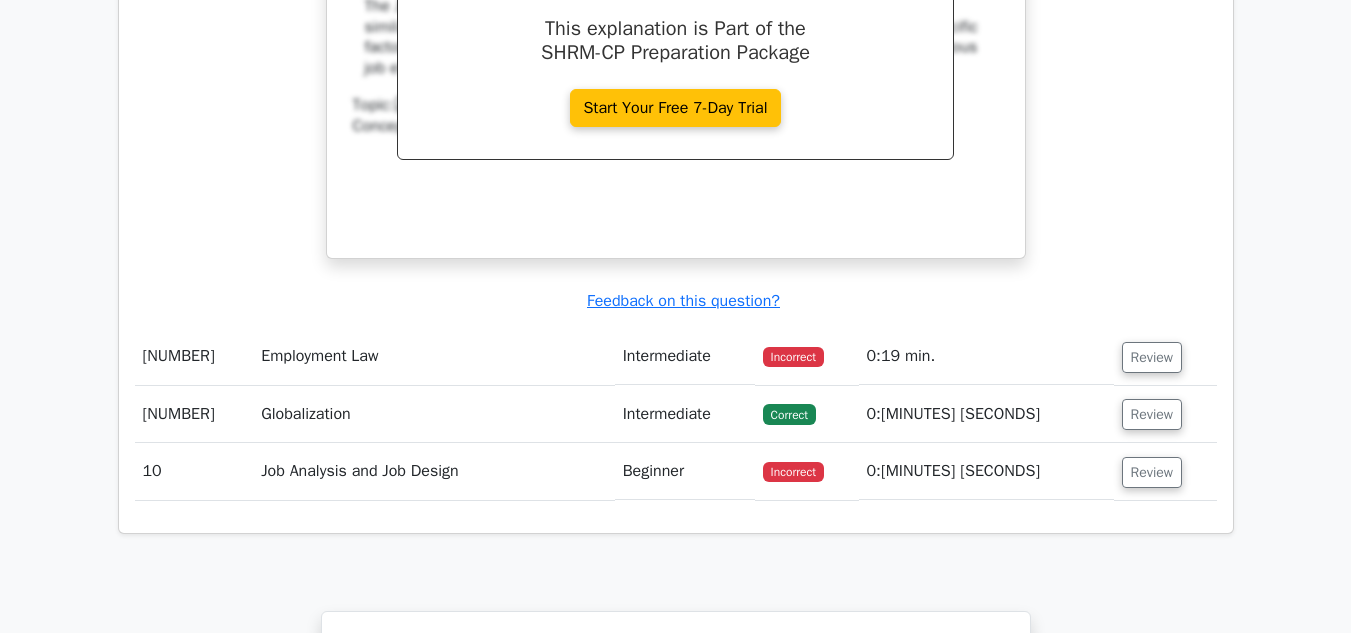 scroll, scrollTop: 7500, scrollLeft: 0, axis: vertical 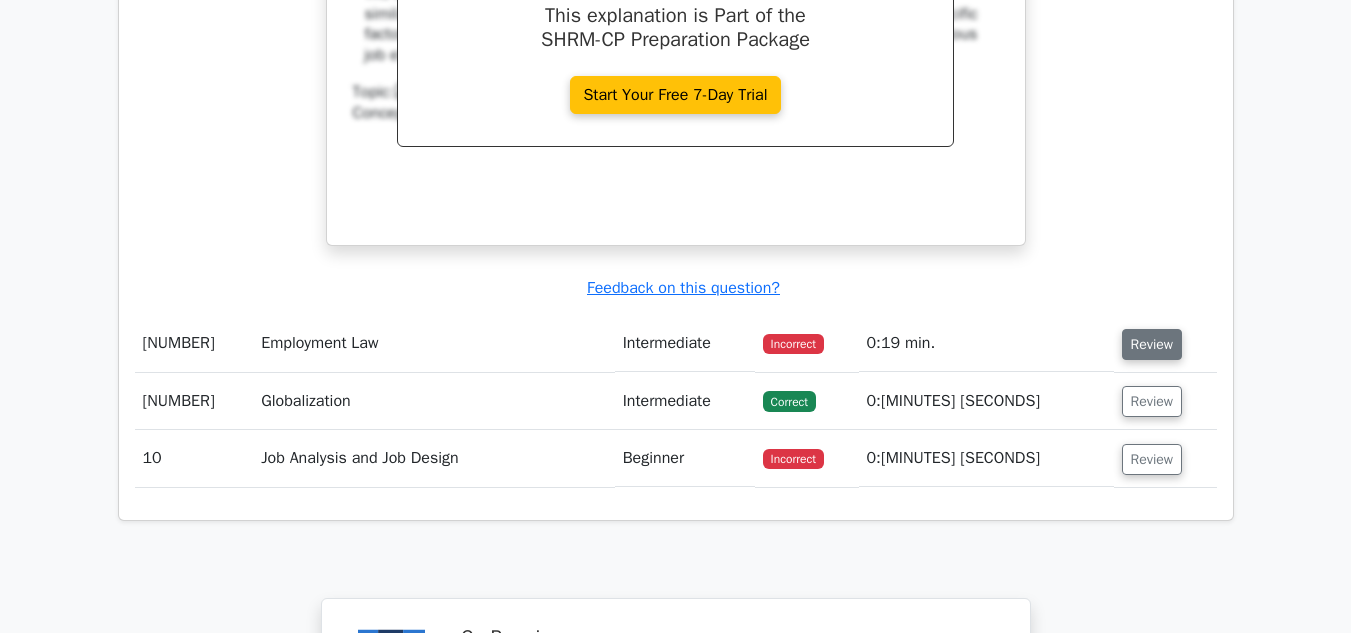 click on "Review" at bounding box center [1152, 344] 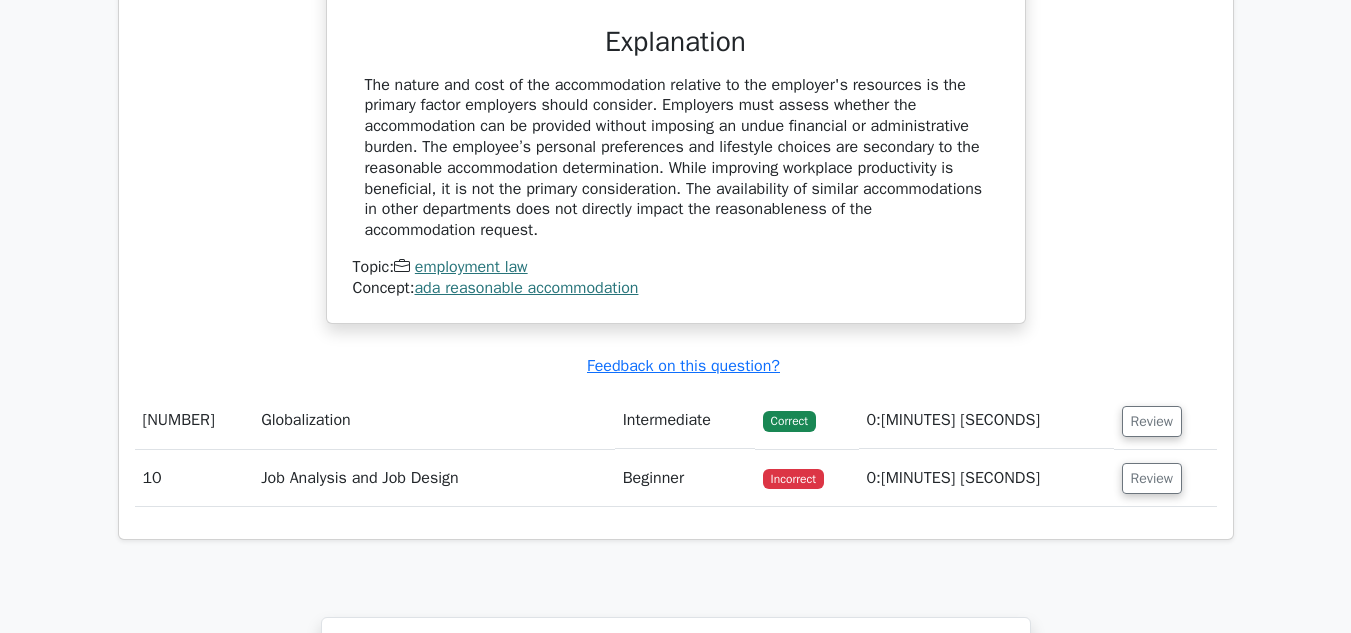 scroll, scrollTop: 8400, scrollLeft: 0, axis: vertical 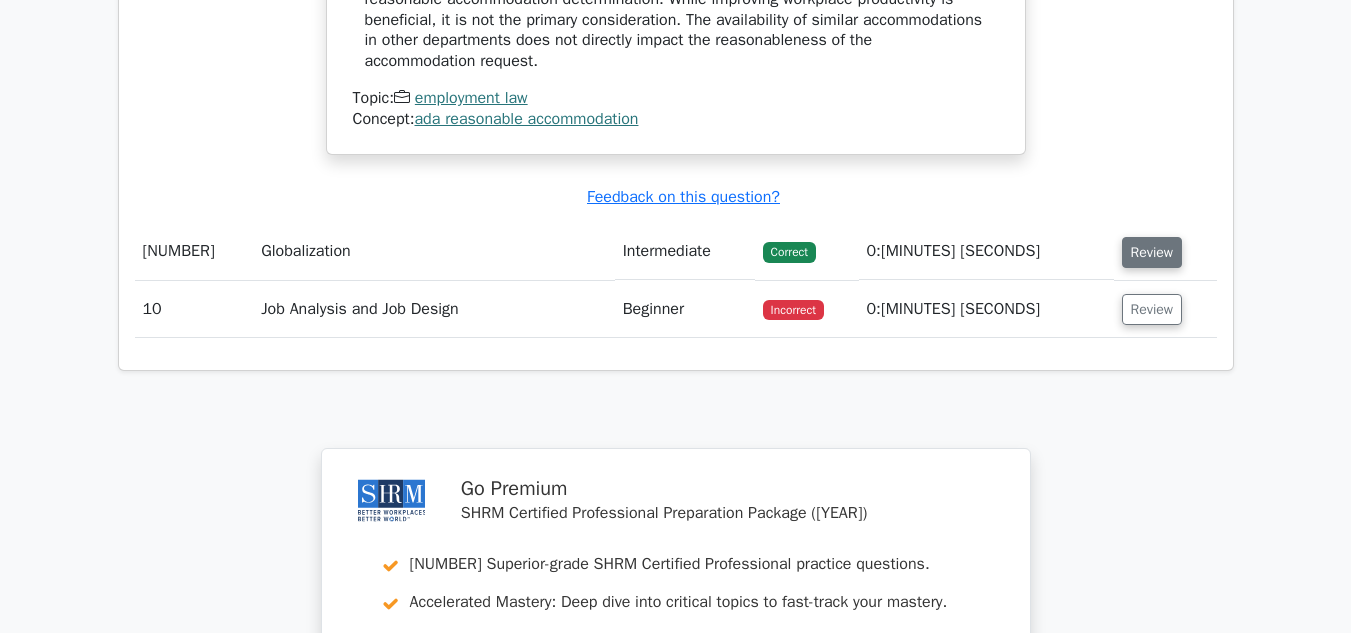click on "Review" at bounding box center [1152, 252] 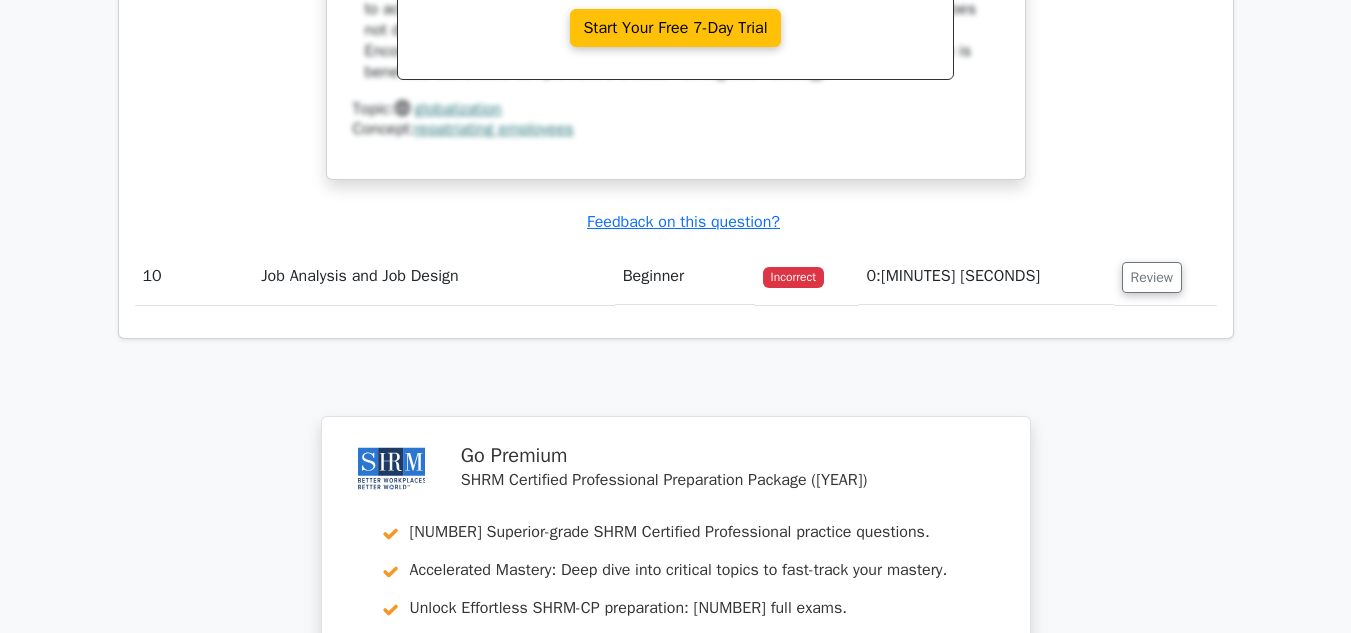 scroll, scrollTop: 9300, scrollLeft: 0, axis: vertical 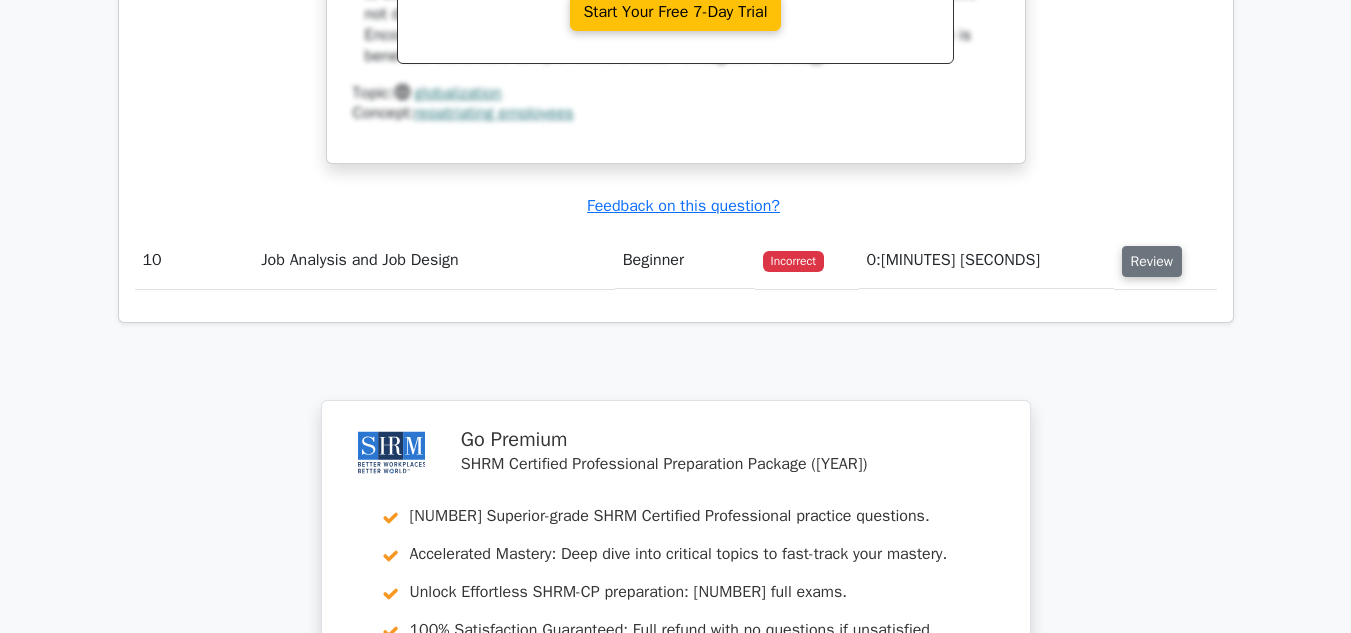click on "Review" at bounding box center (1152, 261) 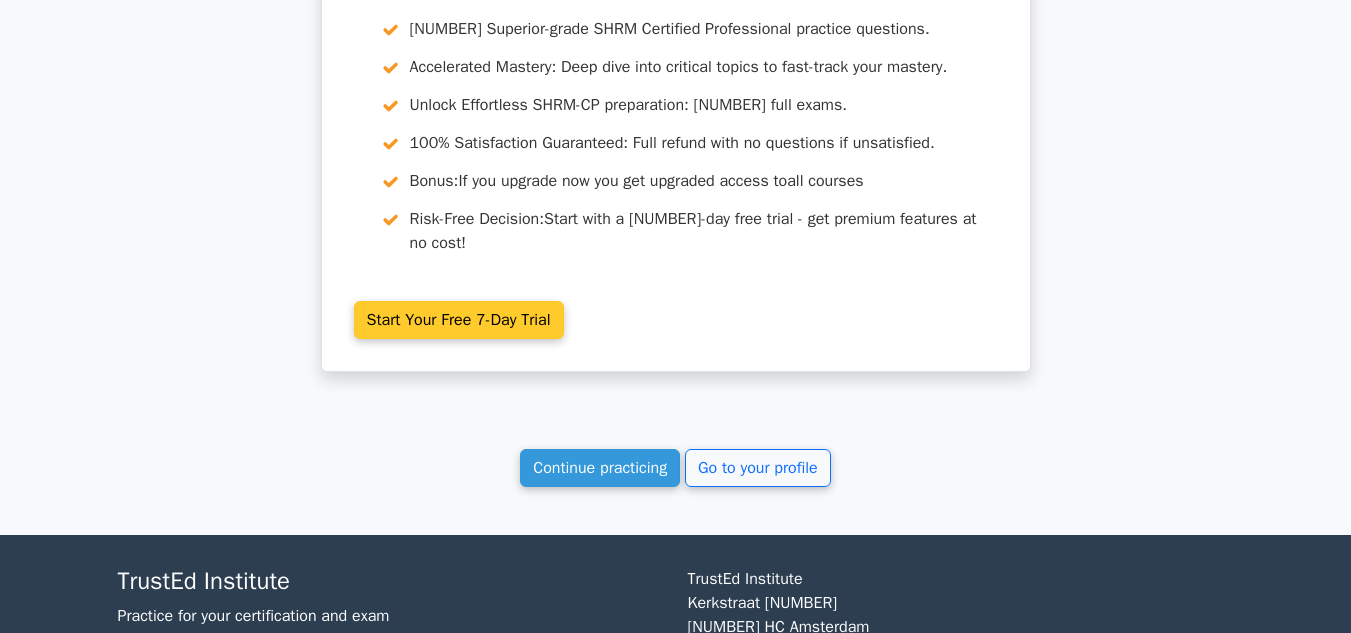 scroll, scrollTop: 10800, scrollLeft: 0, axis: vertical 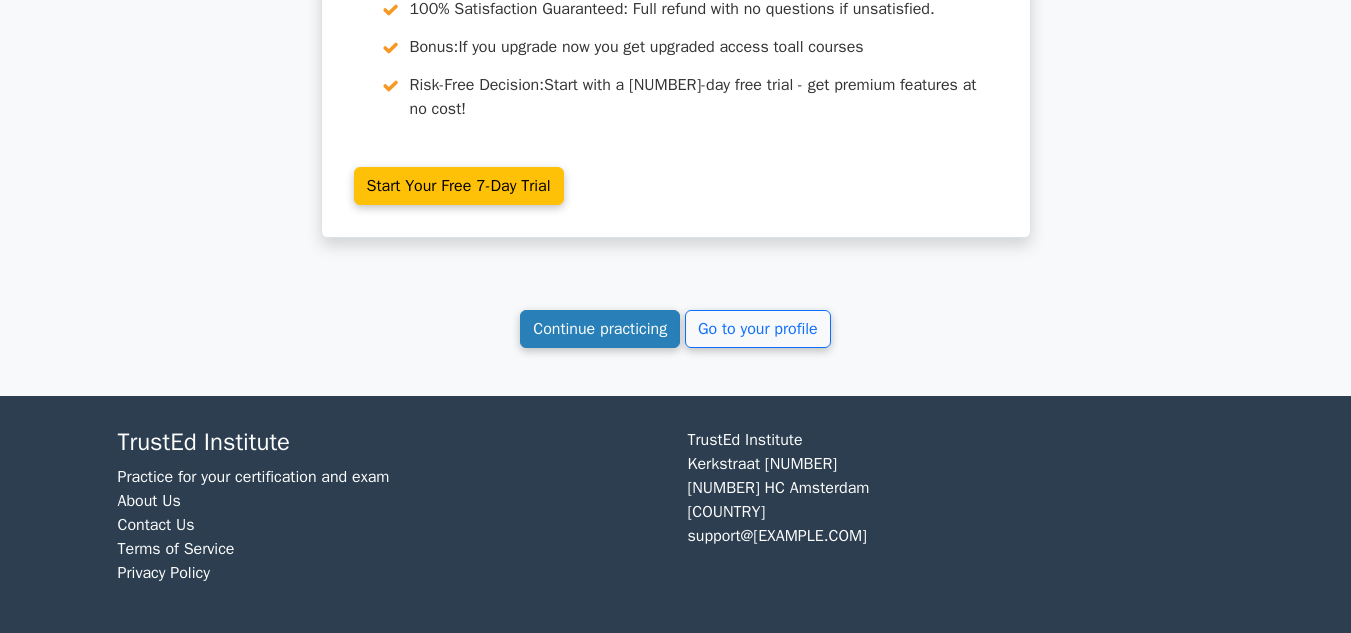 click on "Continue practicing" at bounding box center [600, 329] 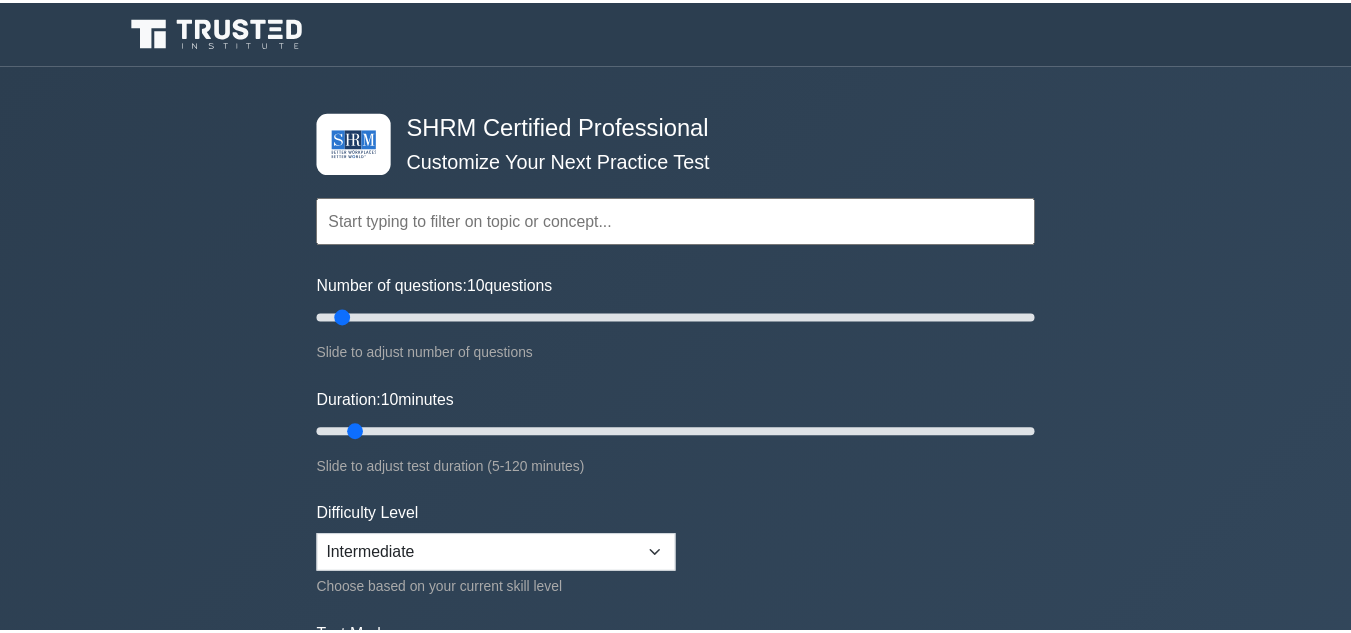 scroll, scrollTop: 0, scrollLeft: 0, axis: both 